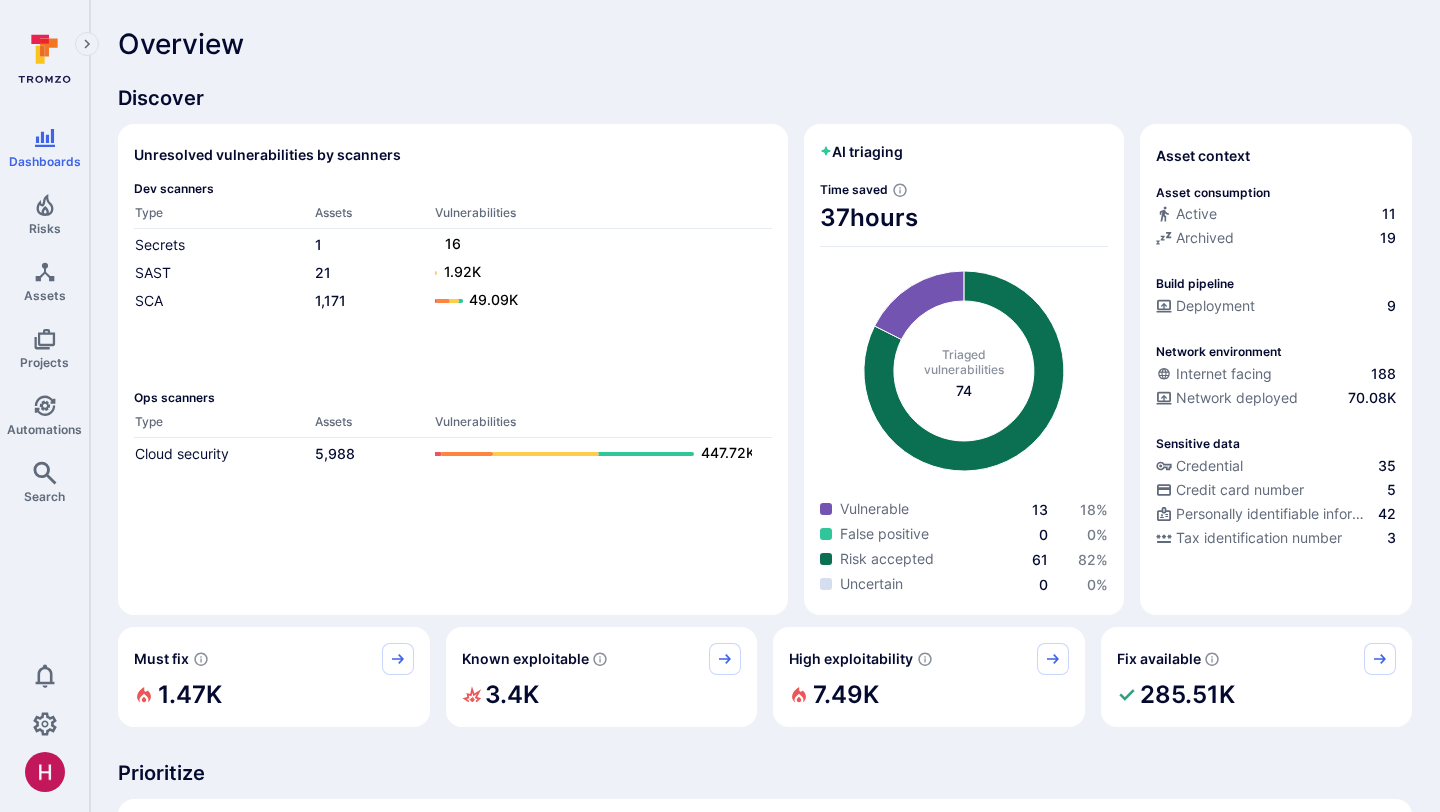 scroll, scrollTop: 0, scrollLeft: 0, axis: both 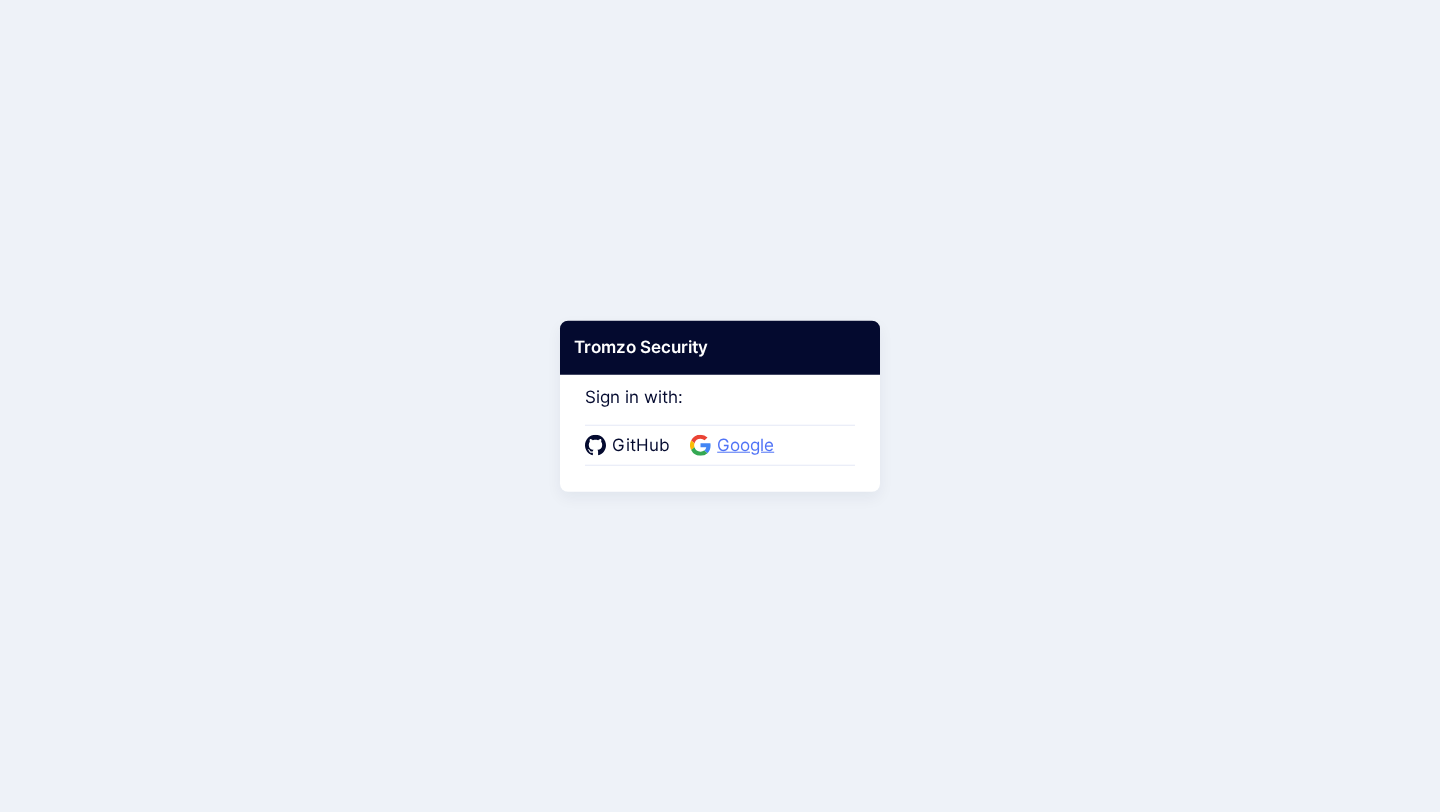 click on "Google" at bounding box center [745, 446] 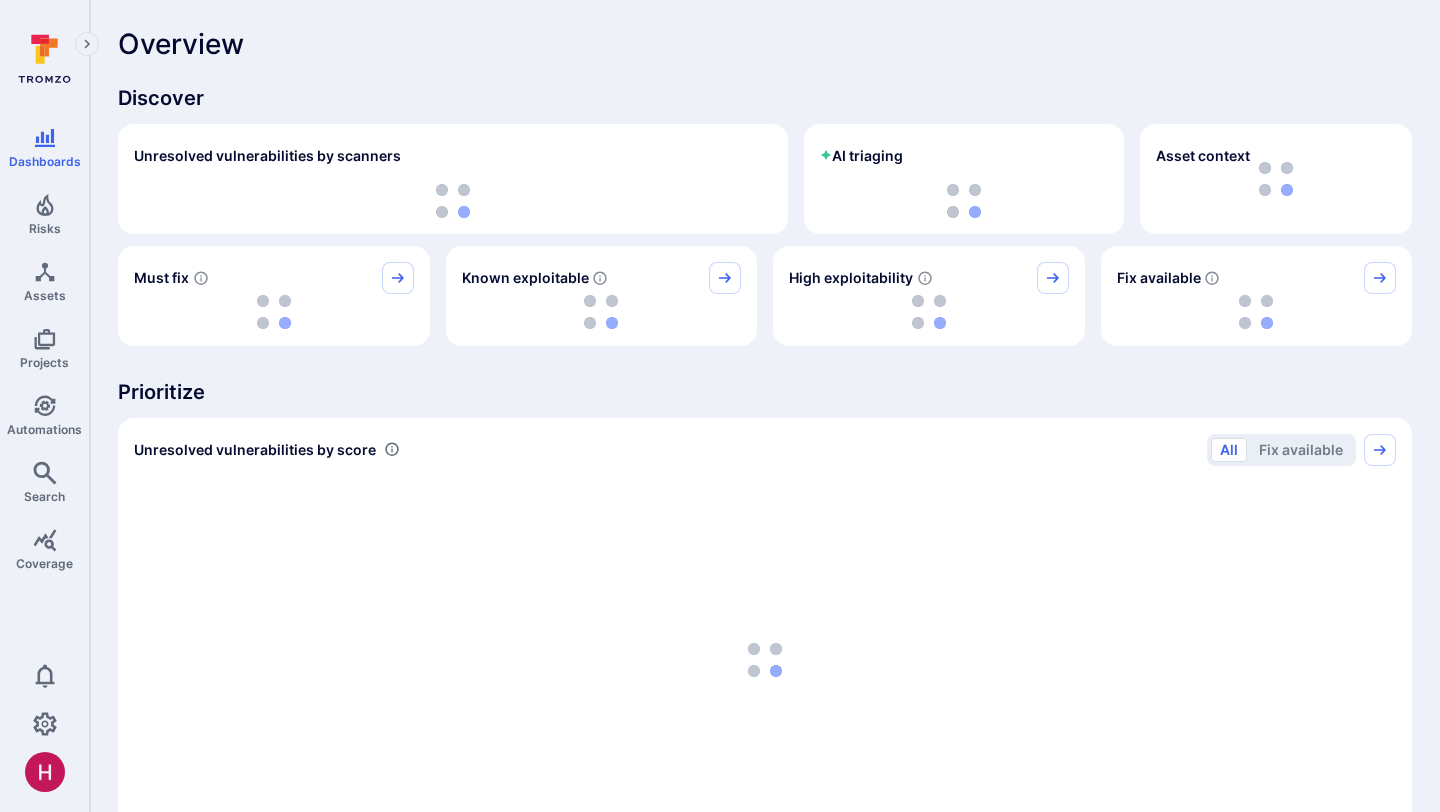 scroll, scrollTop: 0, scrollLeft: 0, axis: both 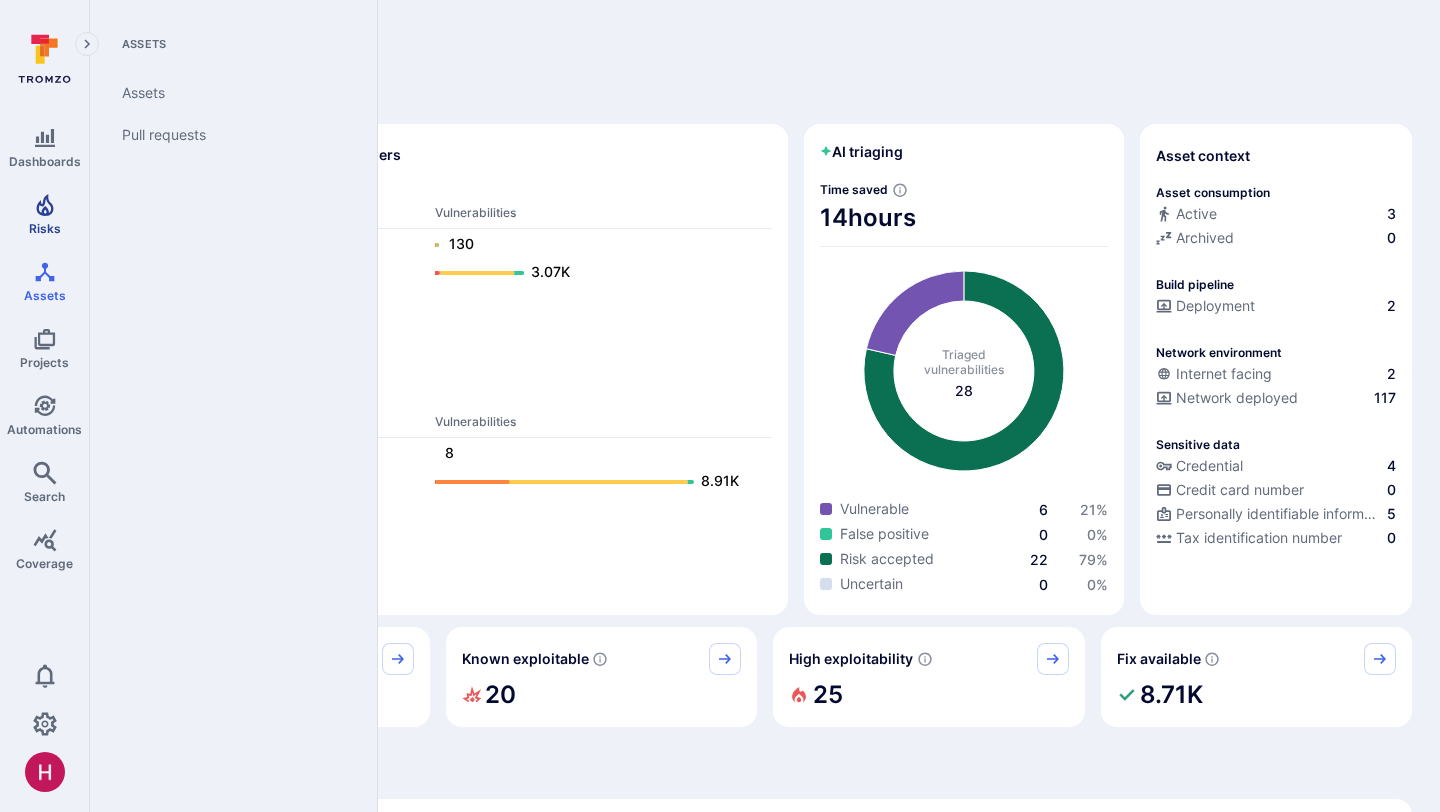 click on "Risks" at bounding box center [45, 228] 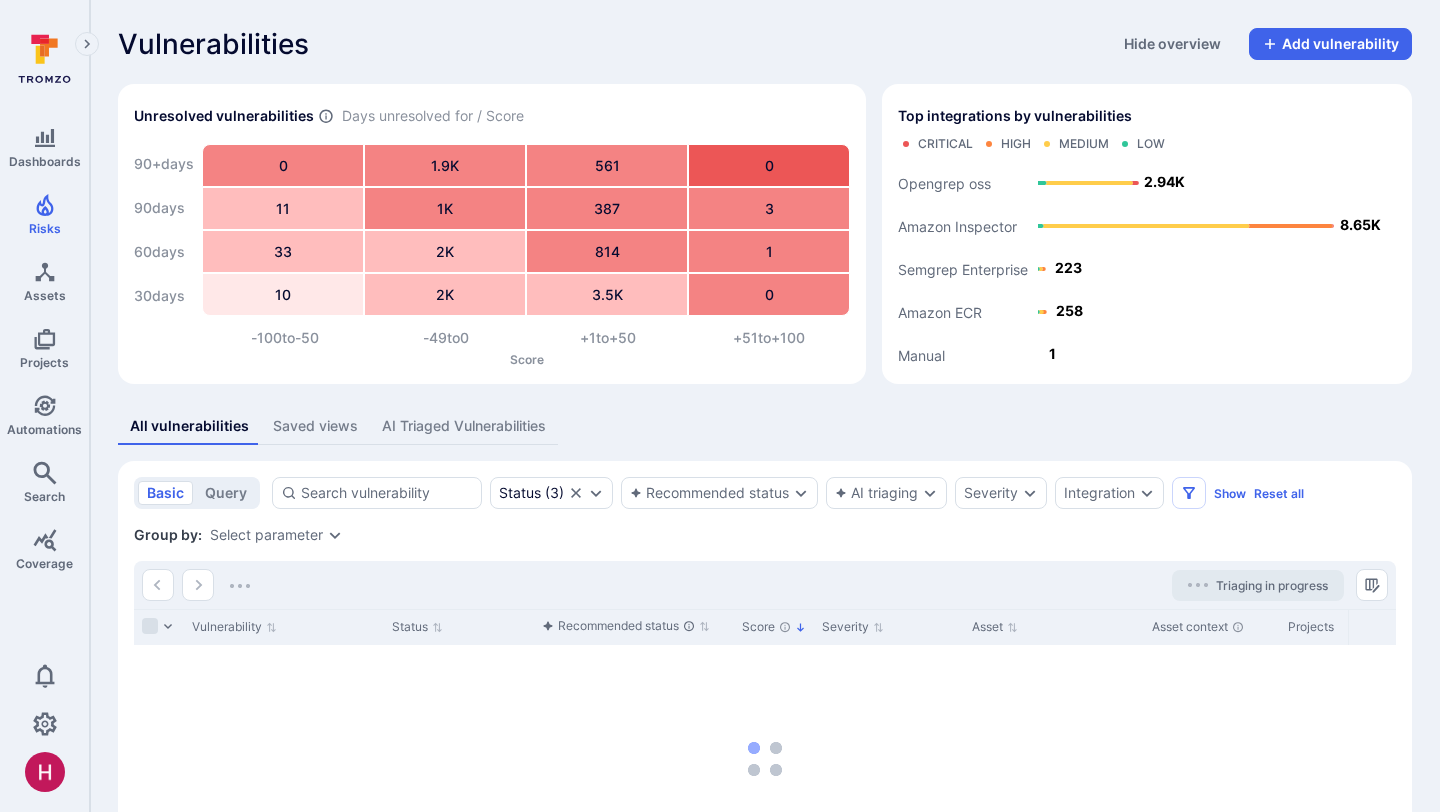 click on "AI Triaged Vulnerabilities" at bounding box center (464, 426) 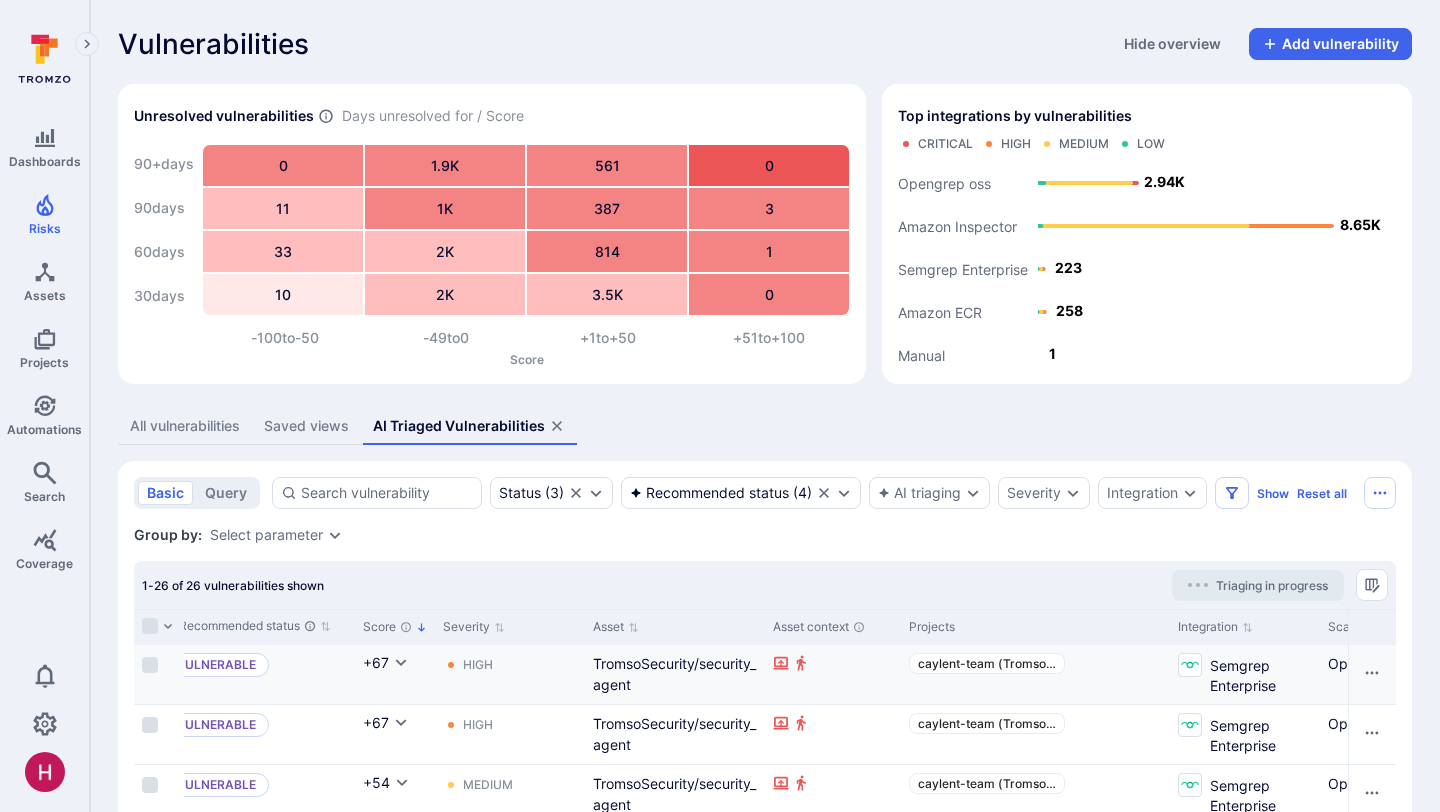 scroll, scrollTop: 0, scrollLeft: 381, axis: horizontal 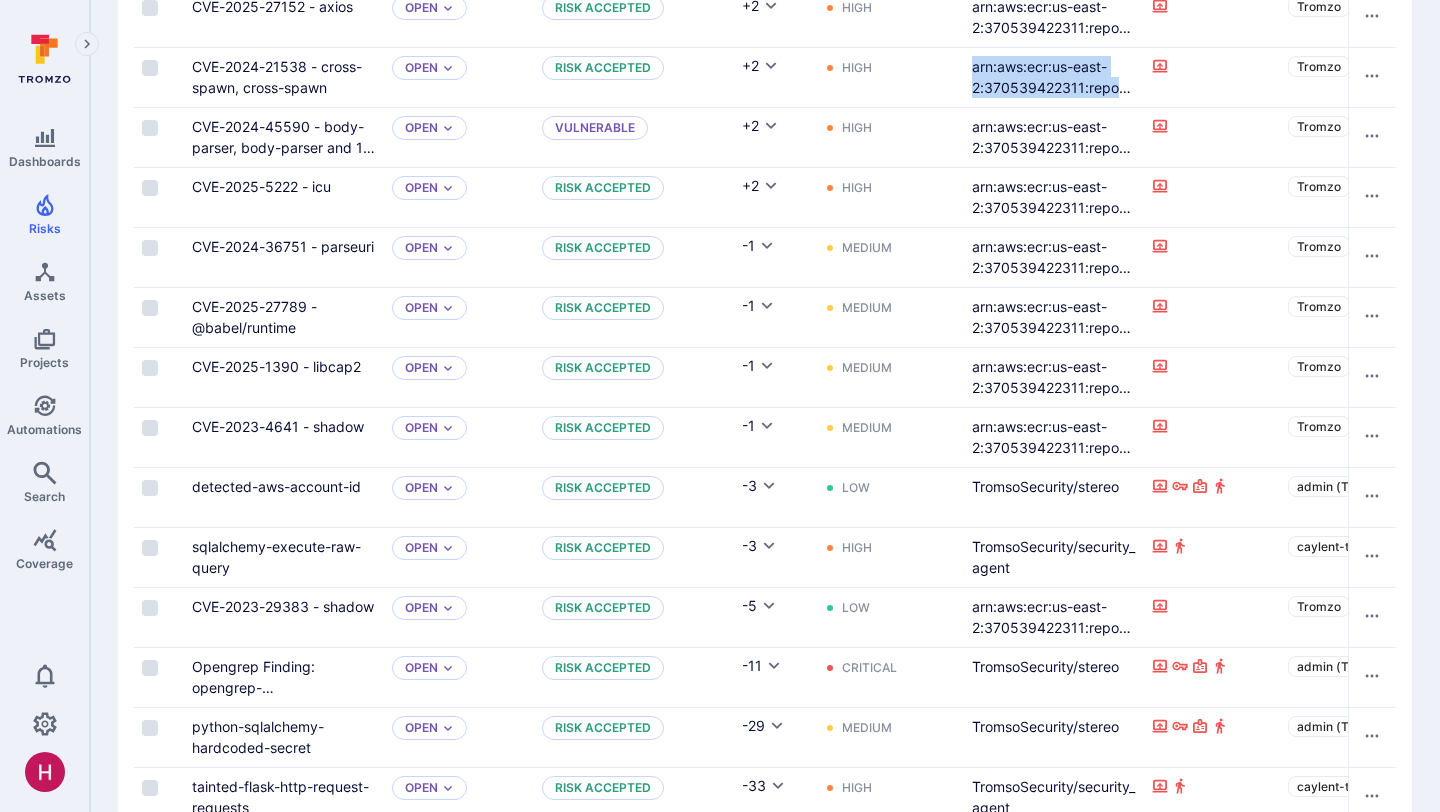 click on "CVE-2024-45590 - body-parser, body-parser and 1 more" at bounding box center [283, 147] 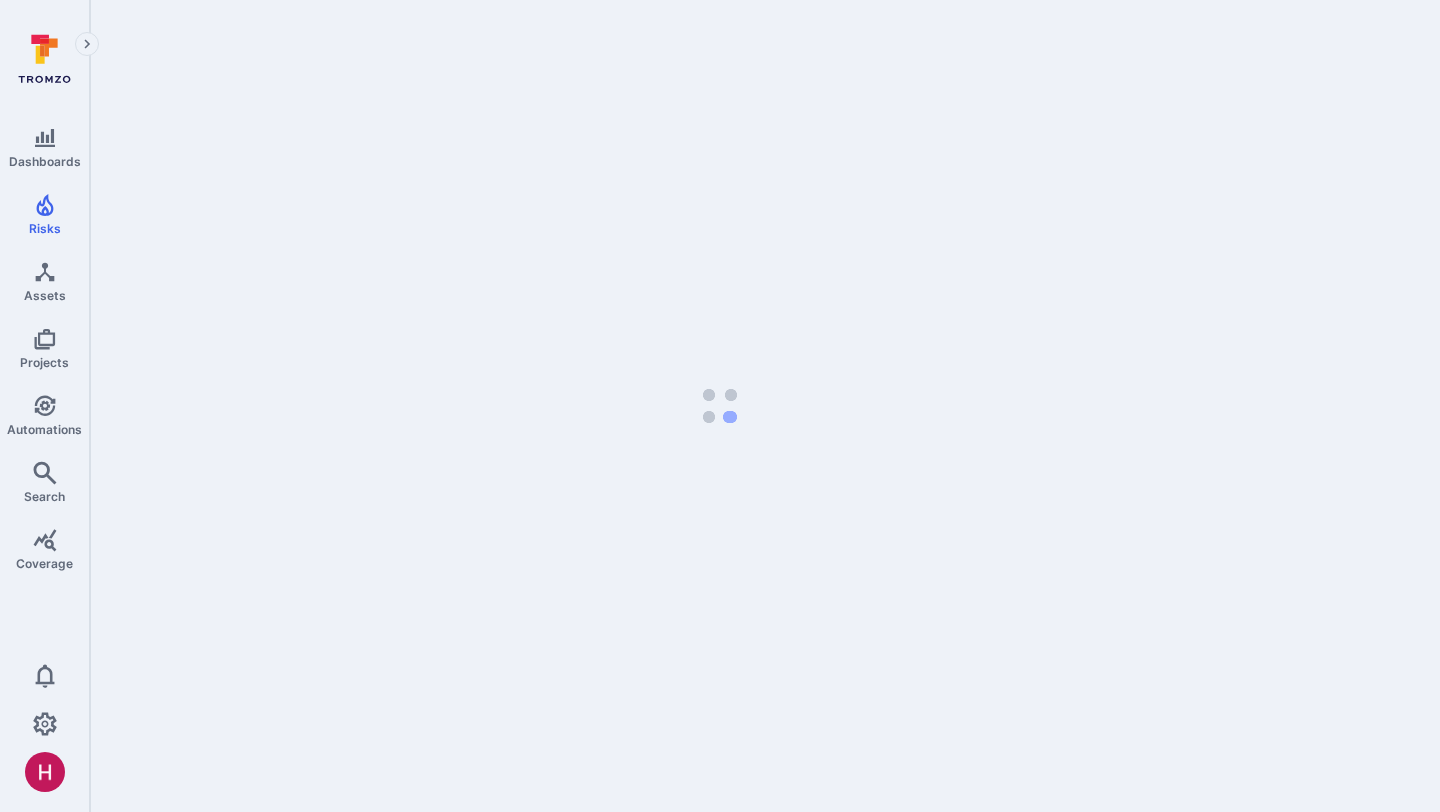 scroll, scrollTop: 0, scrollLeft: 0, axis: both 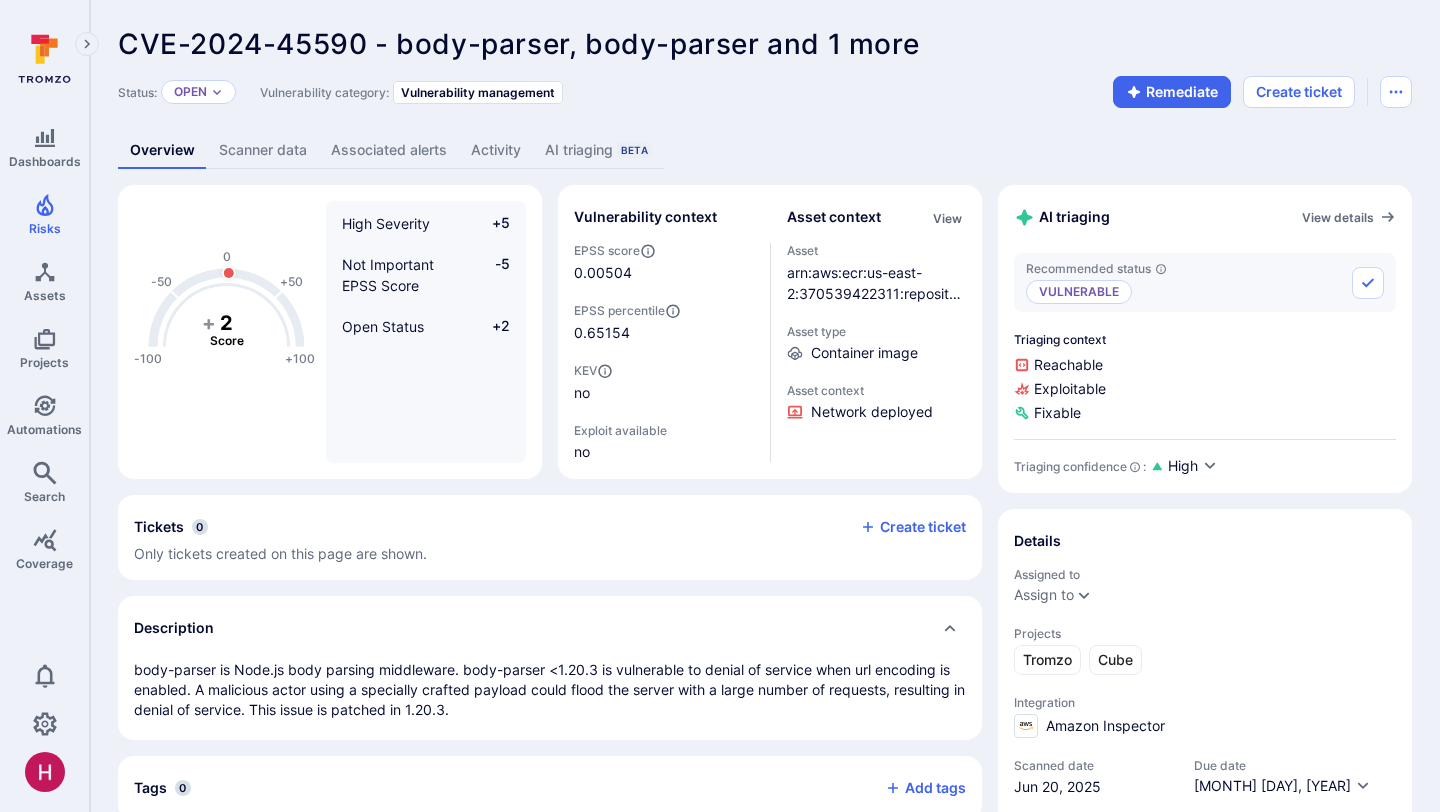 click on "AI triaging  Beta" at bounding box center [598, 150] 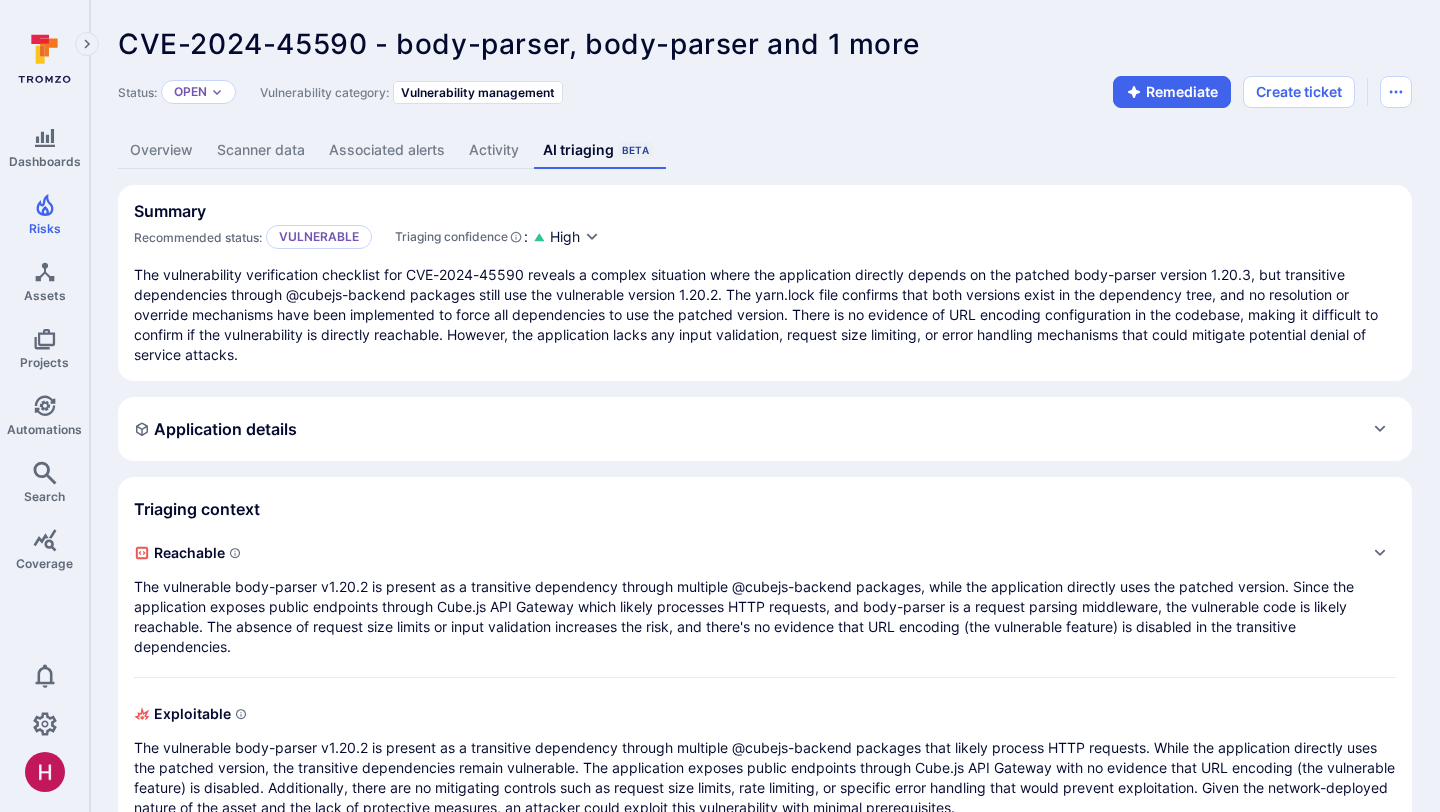 click on "The vulnerable body-parser v1.20.2 is present as a transitive dependency through multiple @cubejs-backend packages, while the application directly uses the patched version. Since the application exposes public endpoints through Cube.js API Gateway which likely processes HTTP requests, and body-parser is a request parsing middleware, the vulnerable code is likely reachable. The absence of request size limits or input validation increases the risk, and there's no evidence that URL encoding (the vulnerable feature) is disabled in the transitive dependencies." at bounding box center [745, 617] 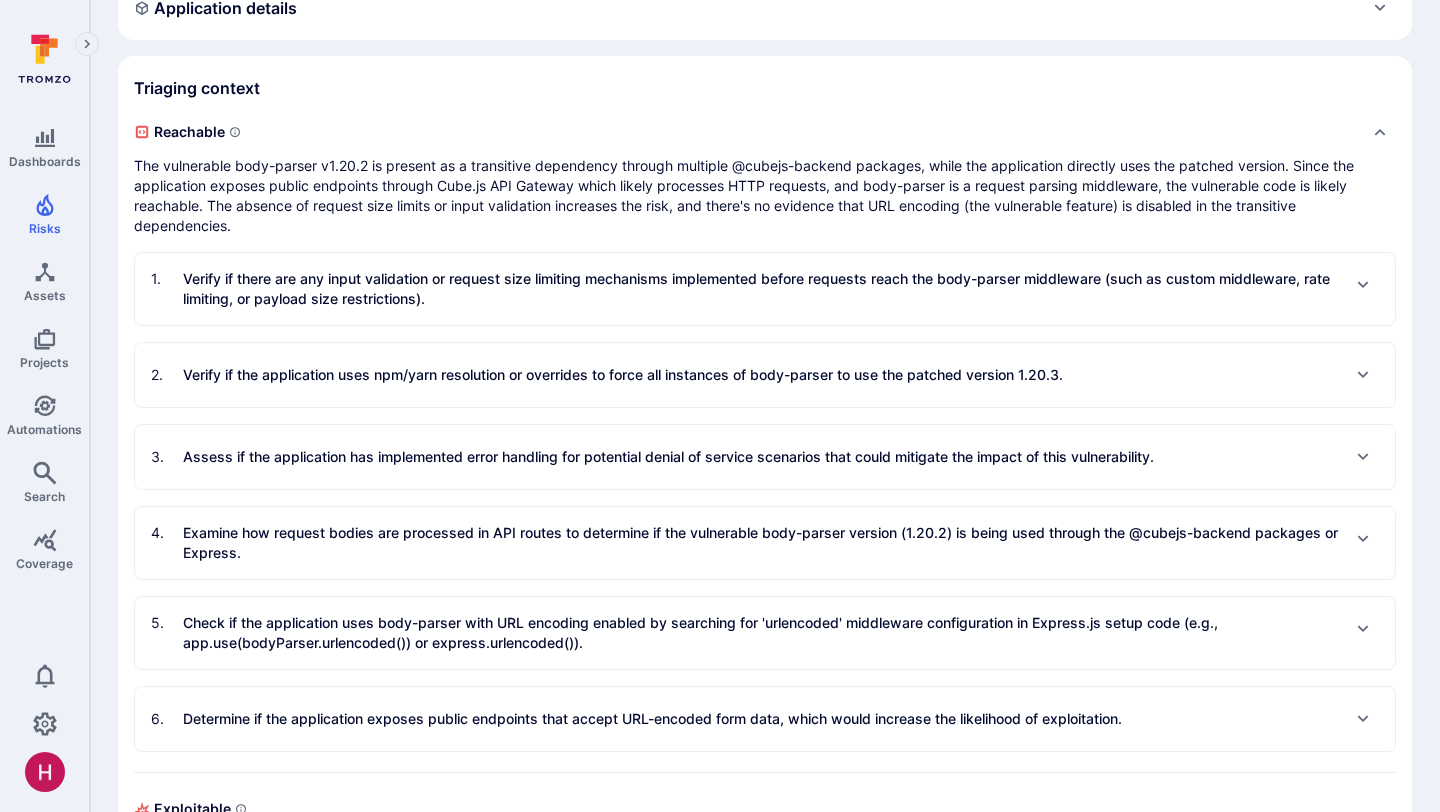 scroll, scrollTop: 431, scrollLeft: 0, axis: vertical 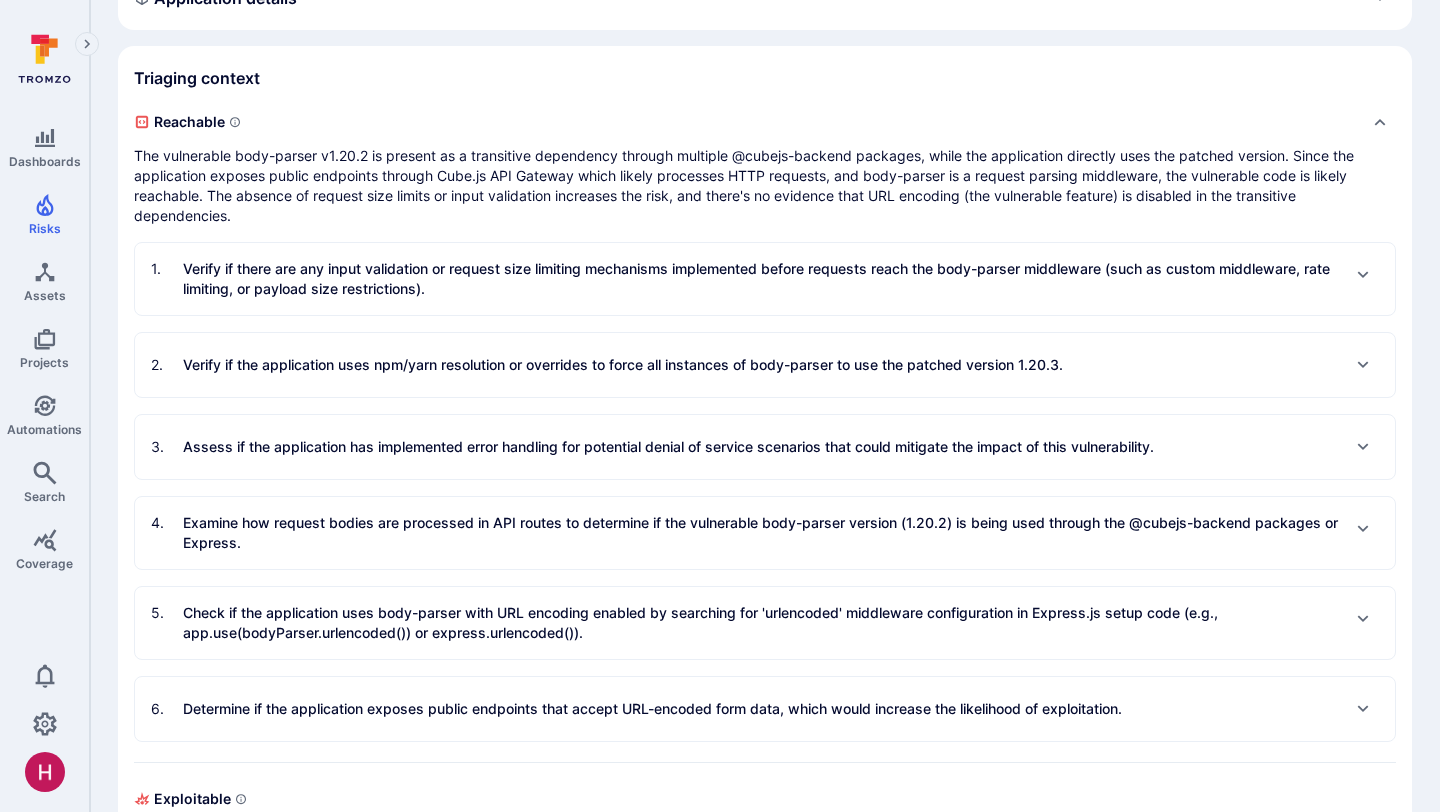 click on "Examine how request bodies are processed in API routes to determine if the vulnerable body-parser version (1.20.2) is being used through the @cubejs-backend packages or Express." at bounding box center [761, 279] 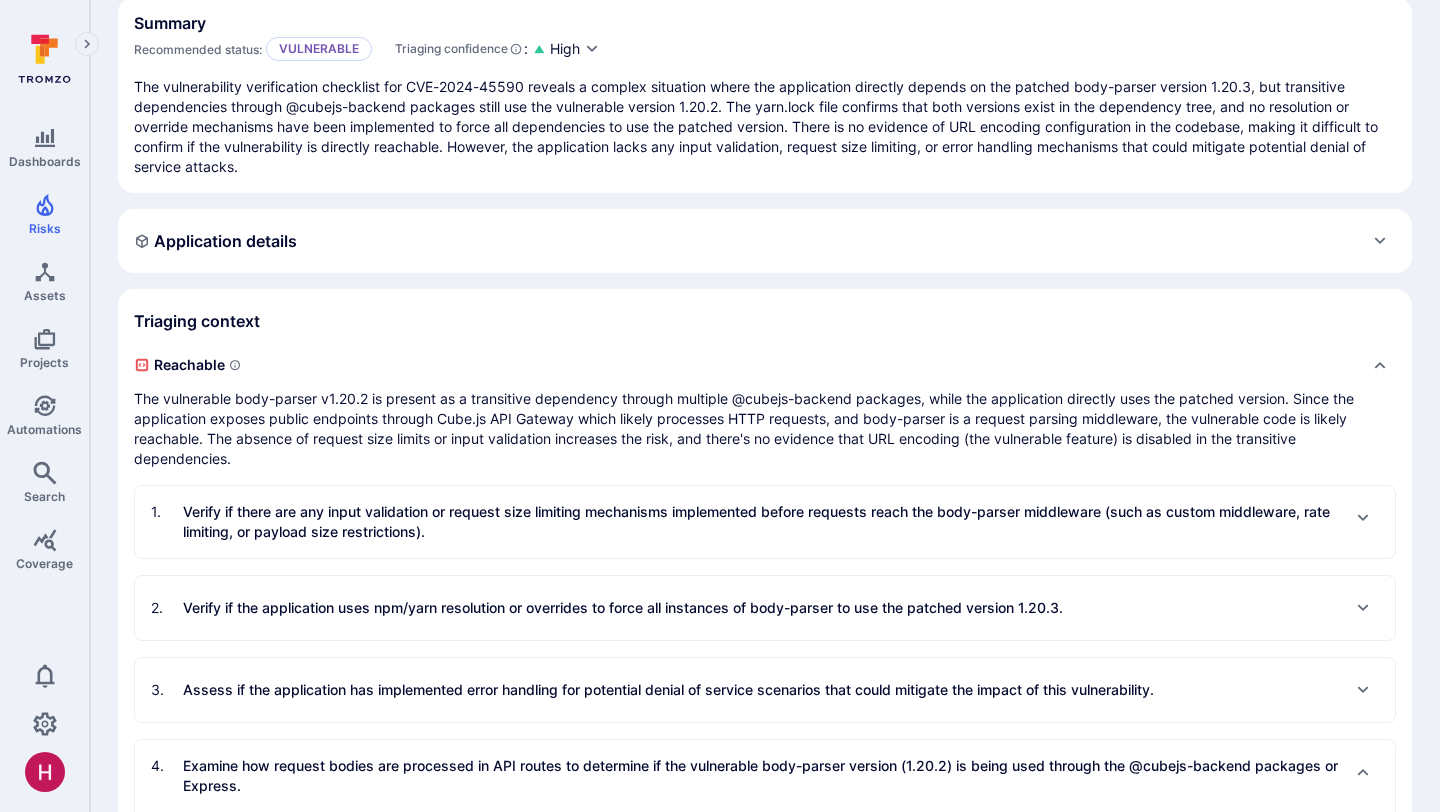 scroll, scrollTop: 0, scrollLeft: 0, axis: both 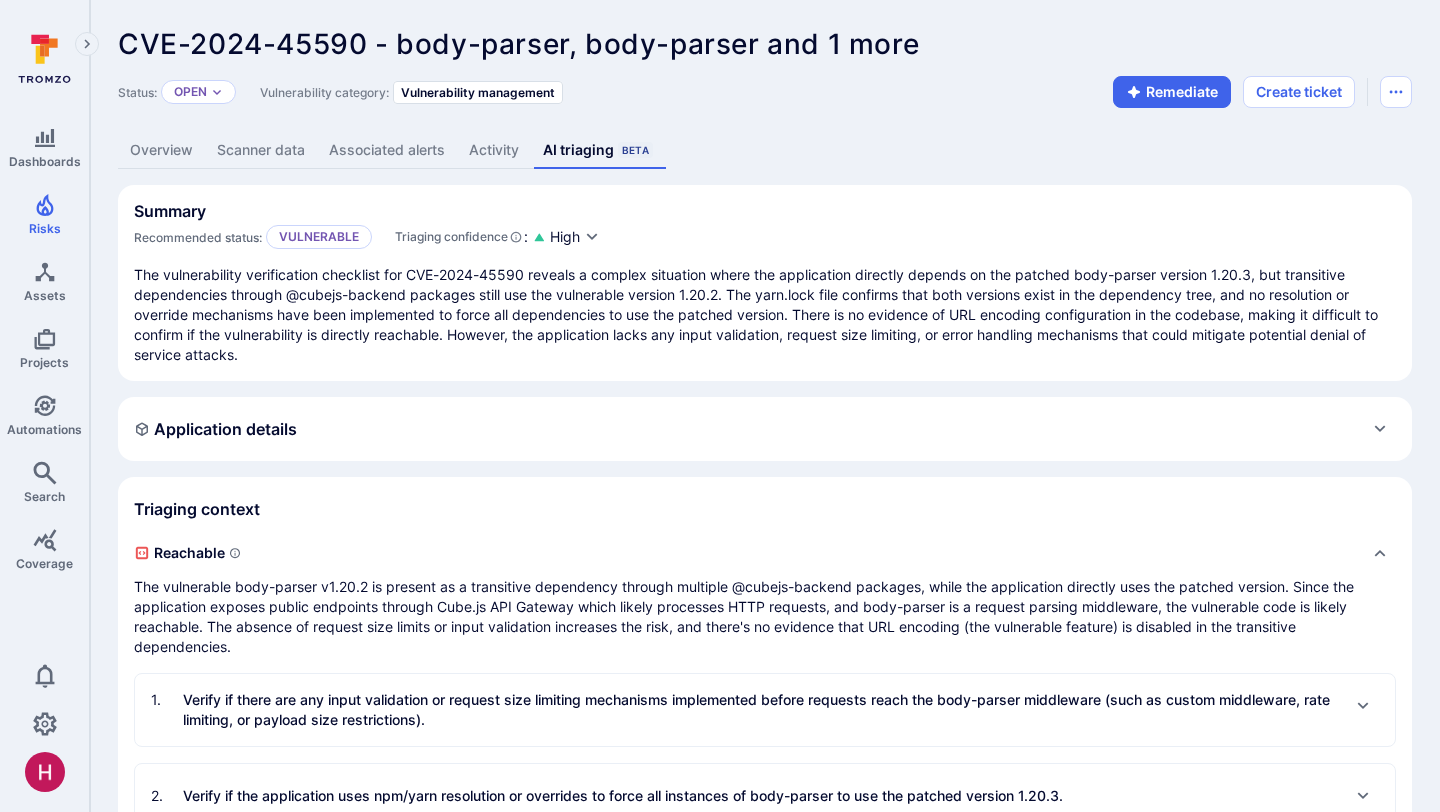 click on "Overview" at bounding box center [161, 150] 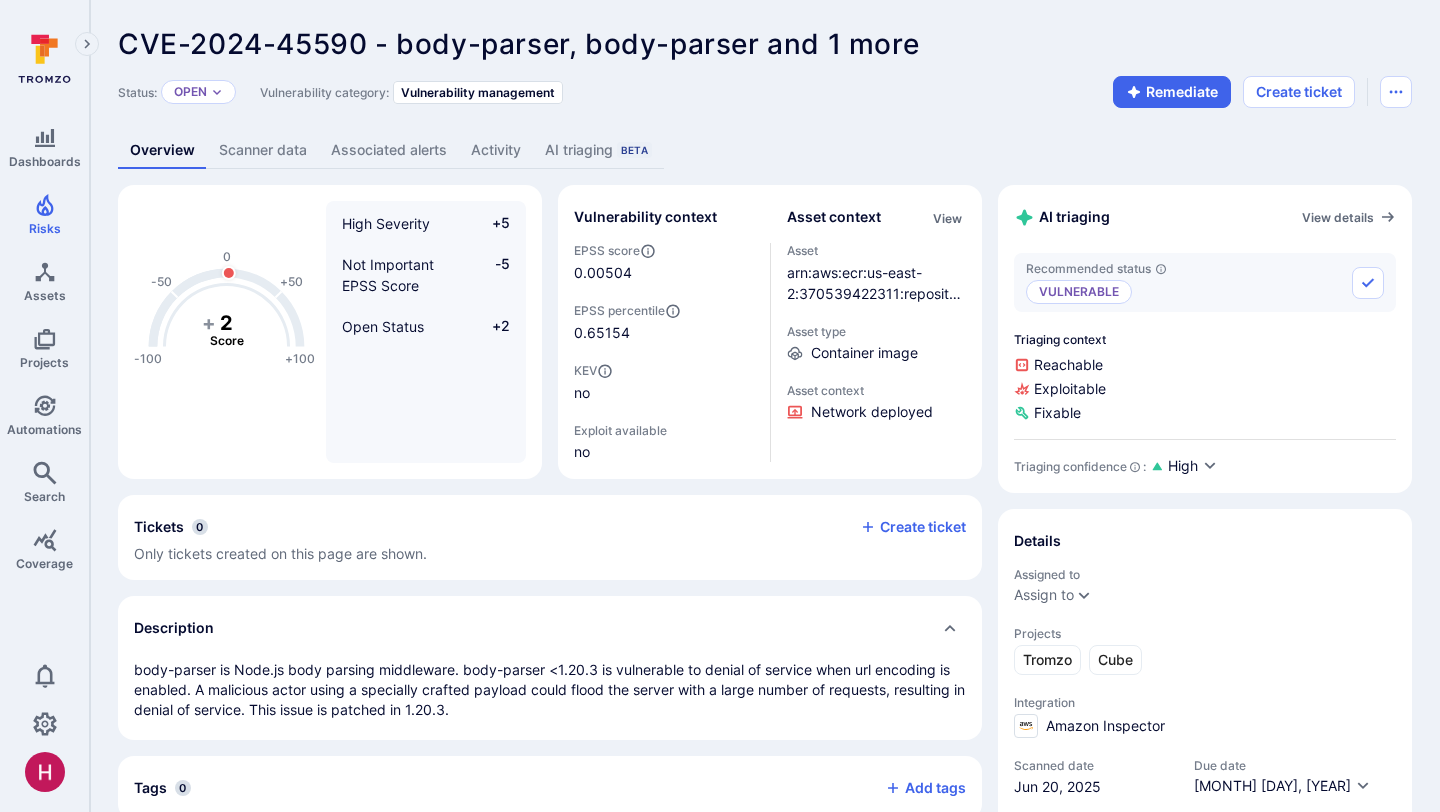click on "arn:aws:ecr:us-east-2:370539422311:repository/polaris/cube/sha256:10d6fcb15edd16be72f5dba26b47808ad598c78db0d08ab8ff3f91b16cc0d3c0" at bounding box center (873, 304) 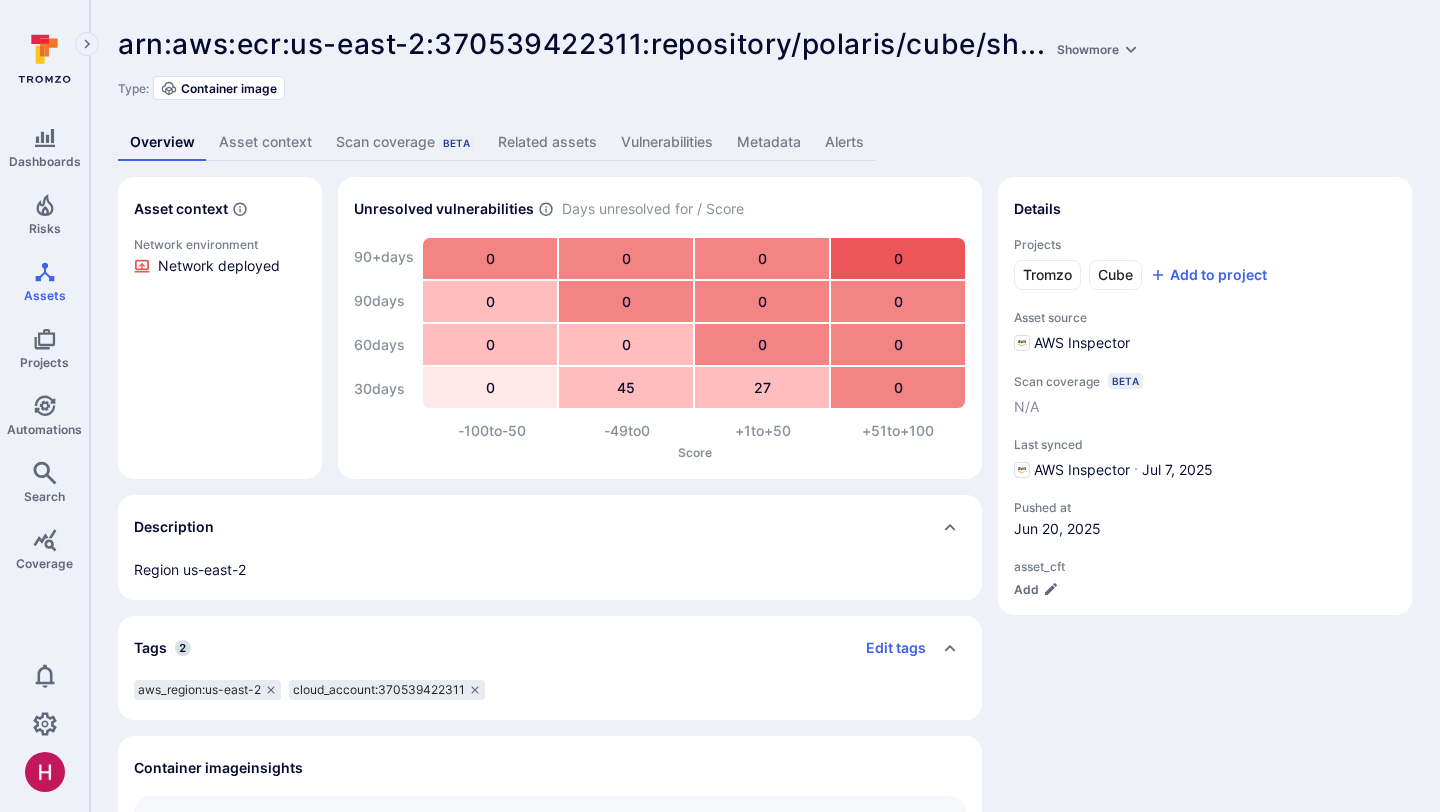 click on "Vulnerabilities" at bounding box center (667, 142) 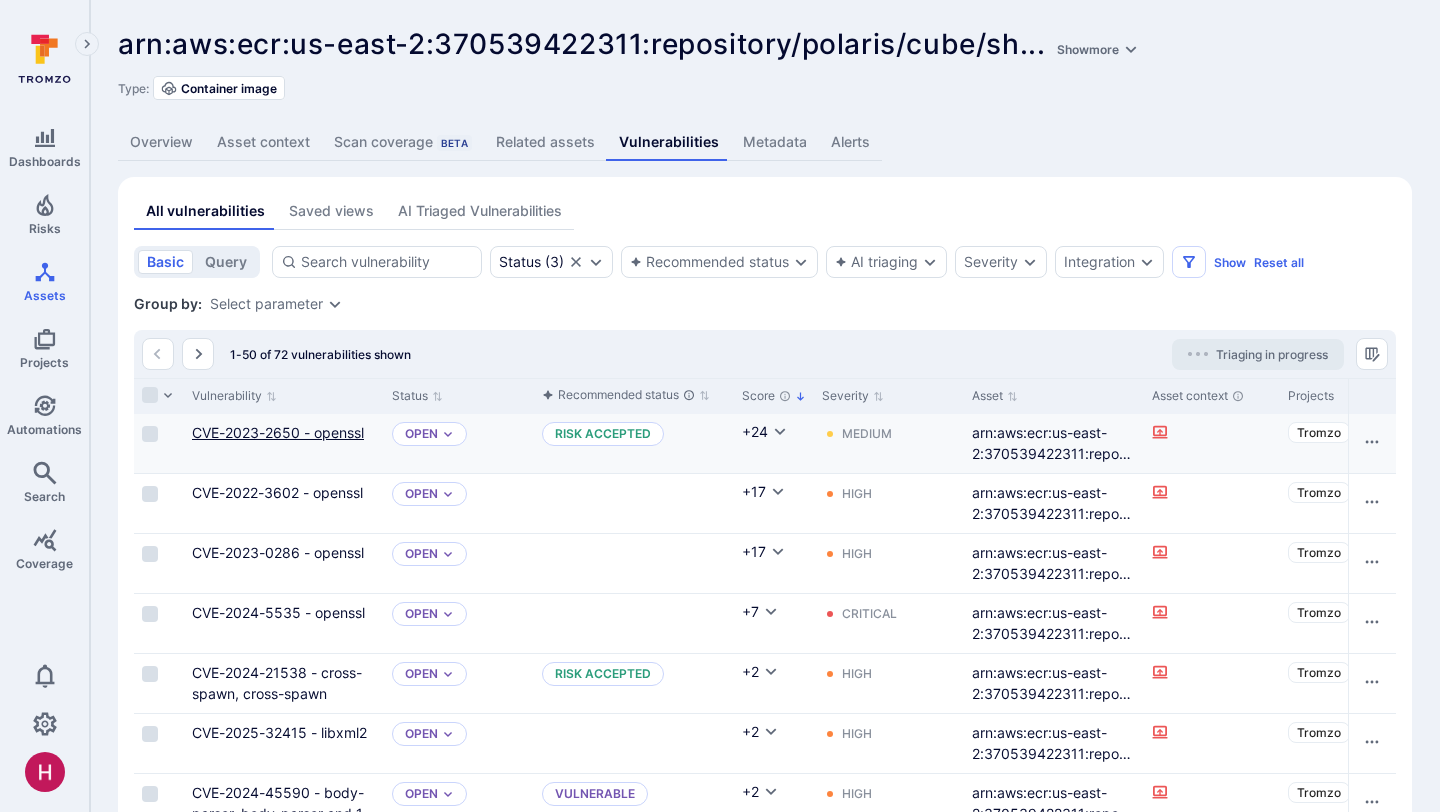 click on "CVE-2023-2650 - openssl" at bounding box center (278, 432) 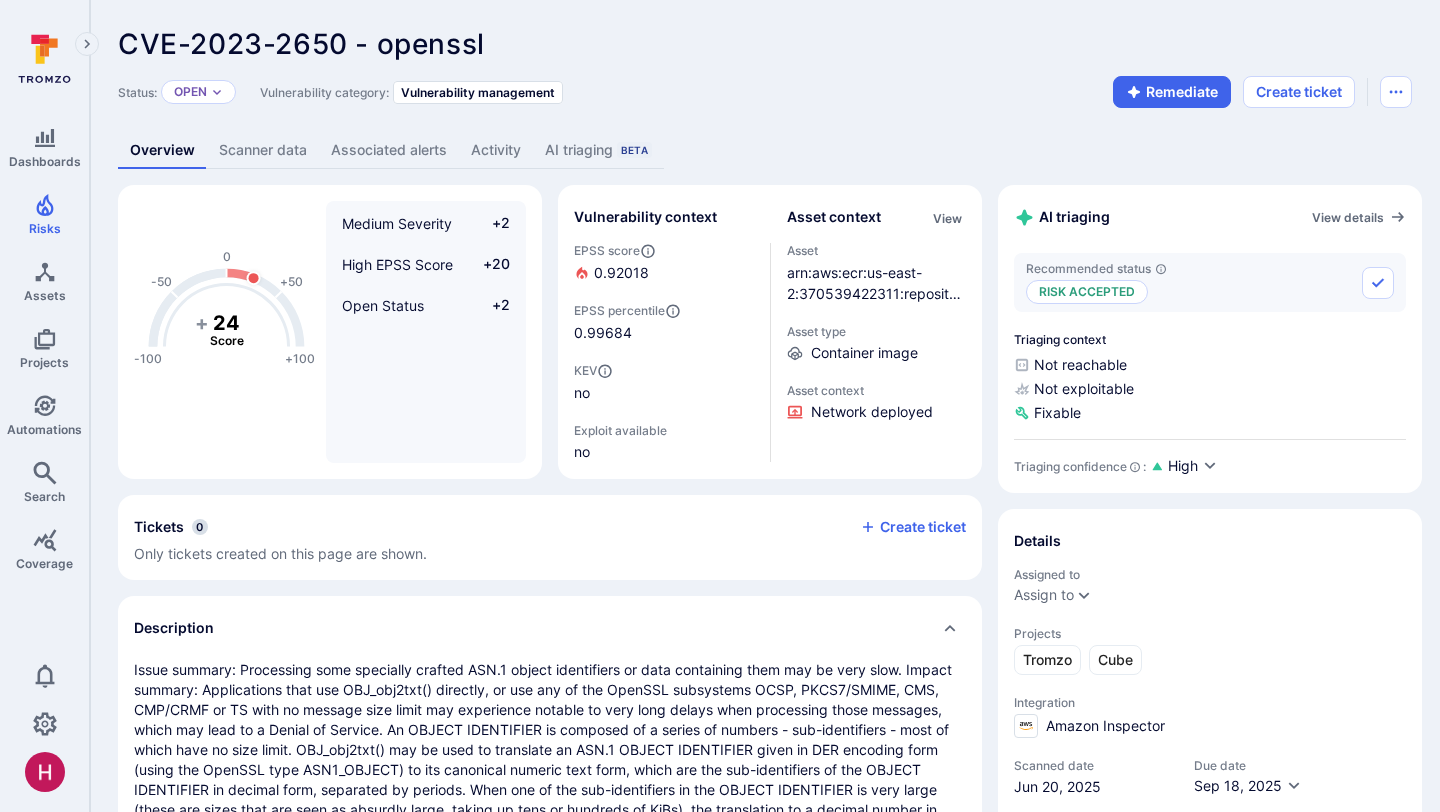 click on "Beta" at bounding box center [634, 150] 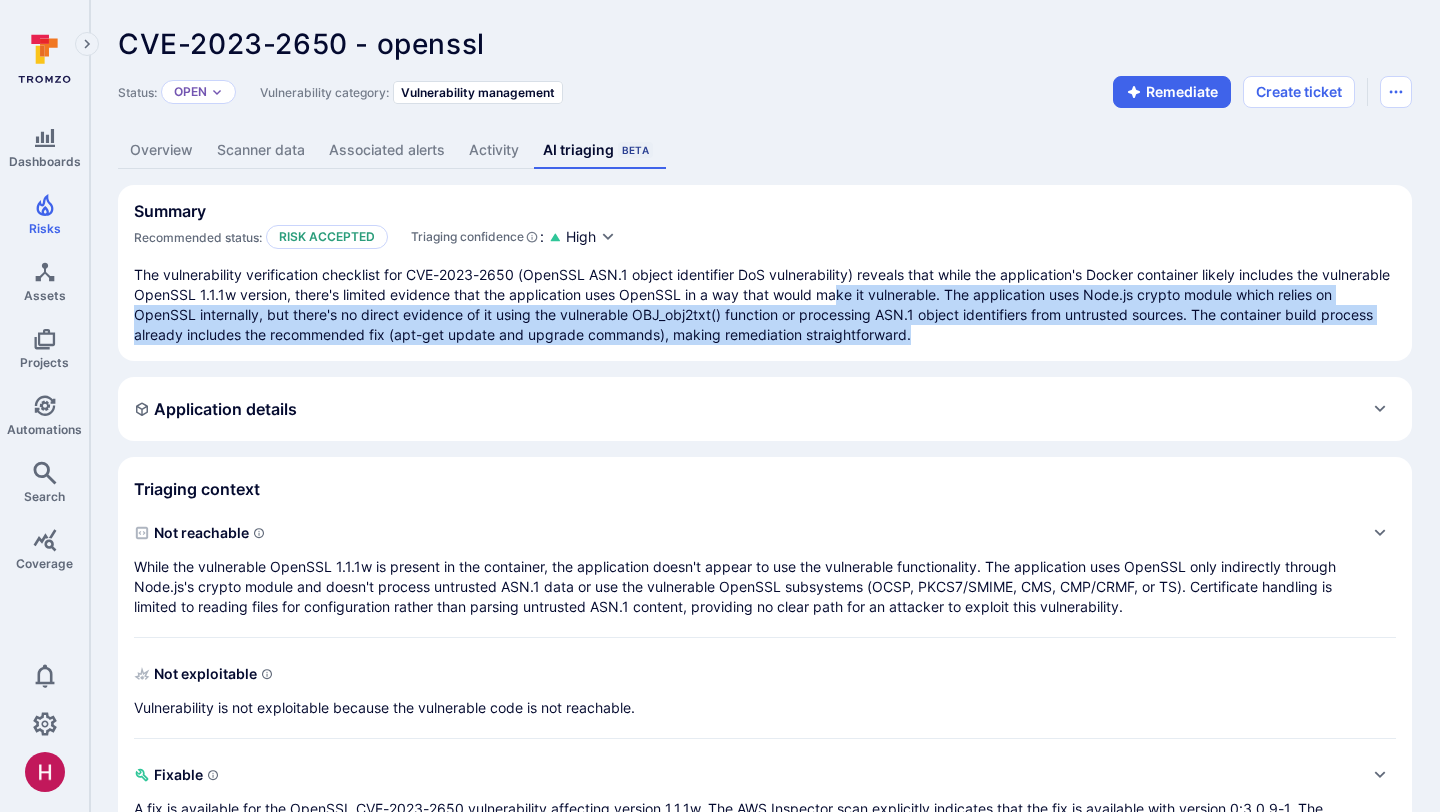 drag, startPoint x: 973, startPoint y: 337, endPoint x: 909, endPoint y: 294, distance: 77.10383 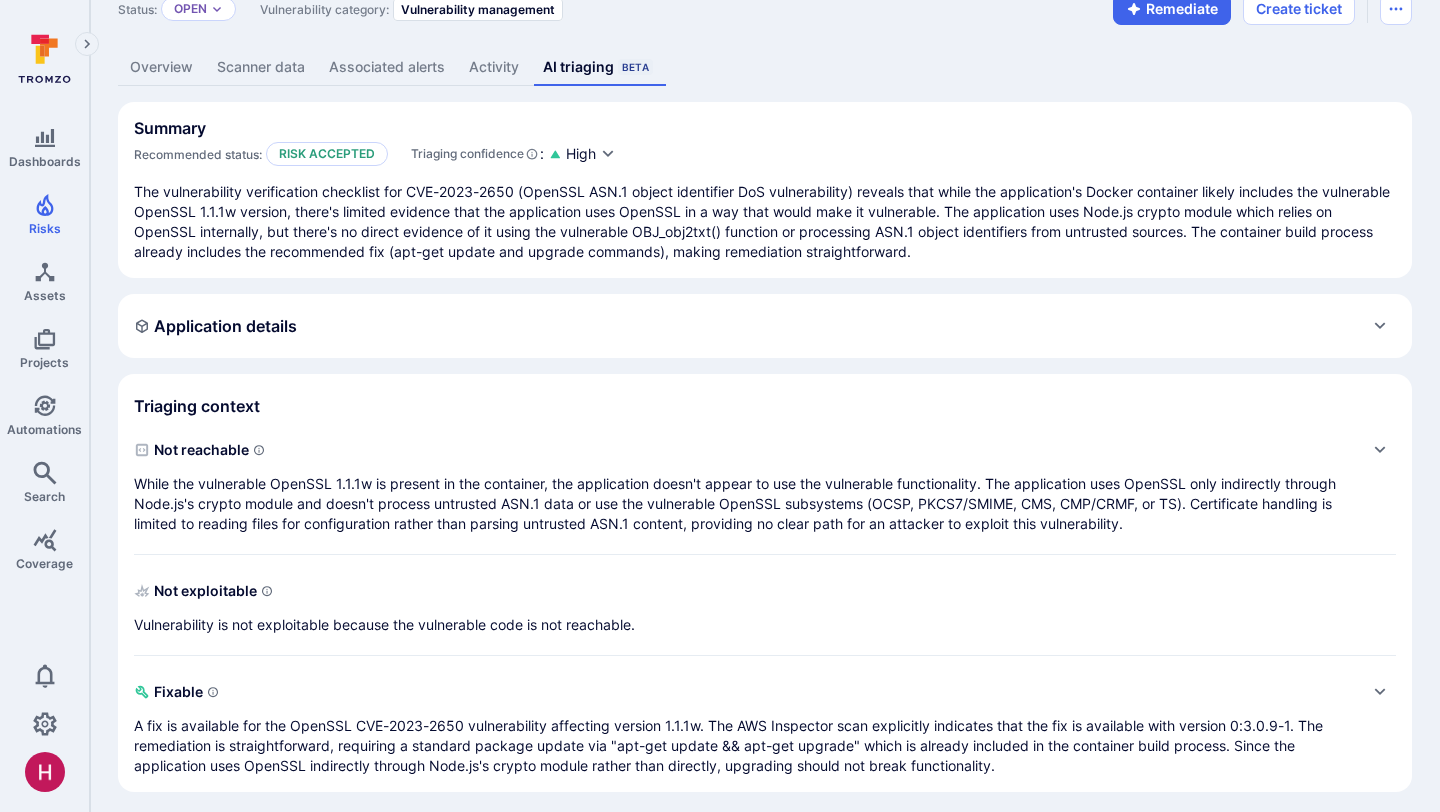 scroll, scrollTop: 91, scrollLeft: 0, axis: vertical 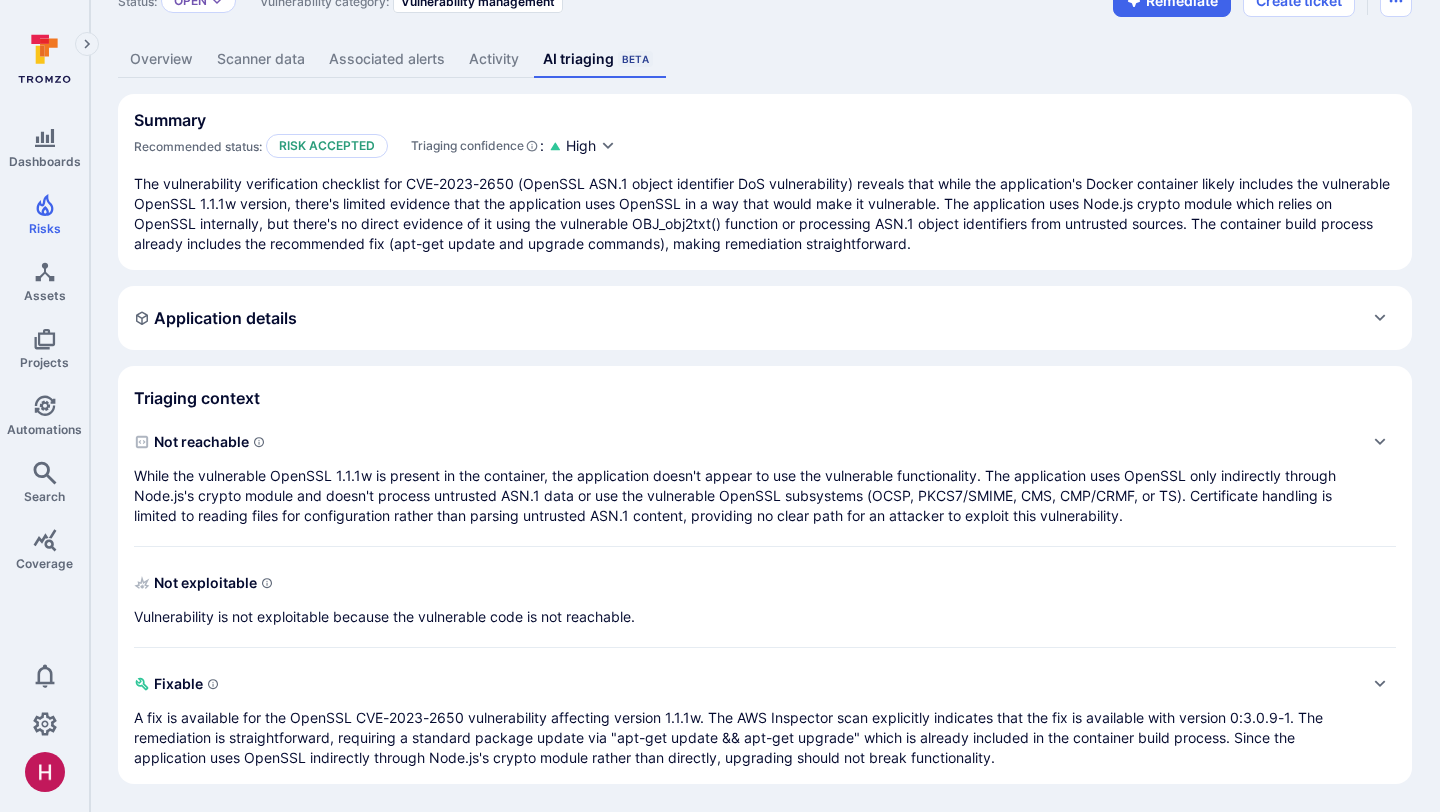 click on "Not exploitable Vulnerability is not exploitable because the vulnerable code is not reachable." at bounding box center (765, 597) 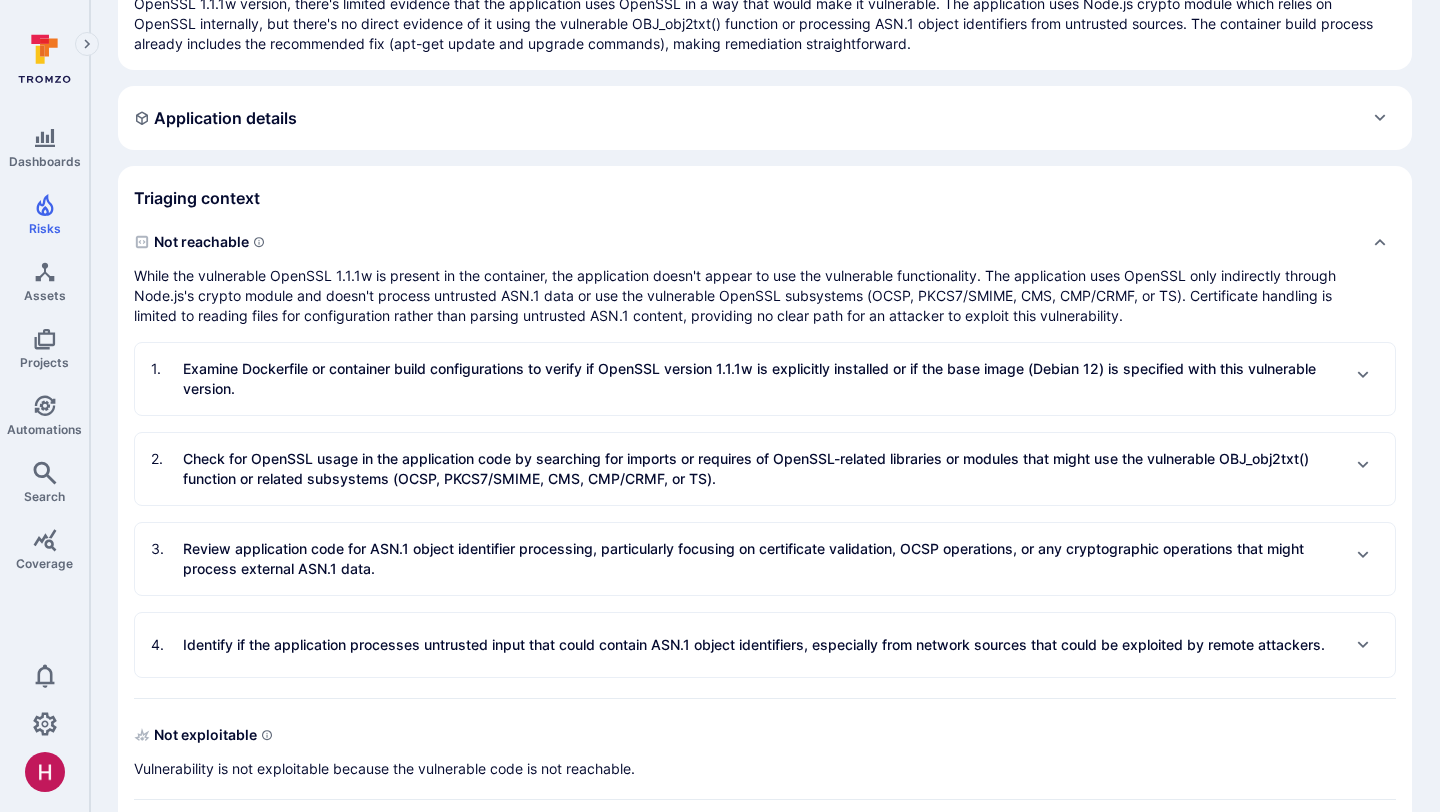 scroll, scrollTop: 294, scrollLeft: 0, axis: vertical 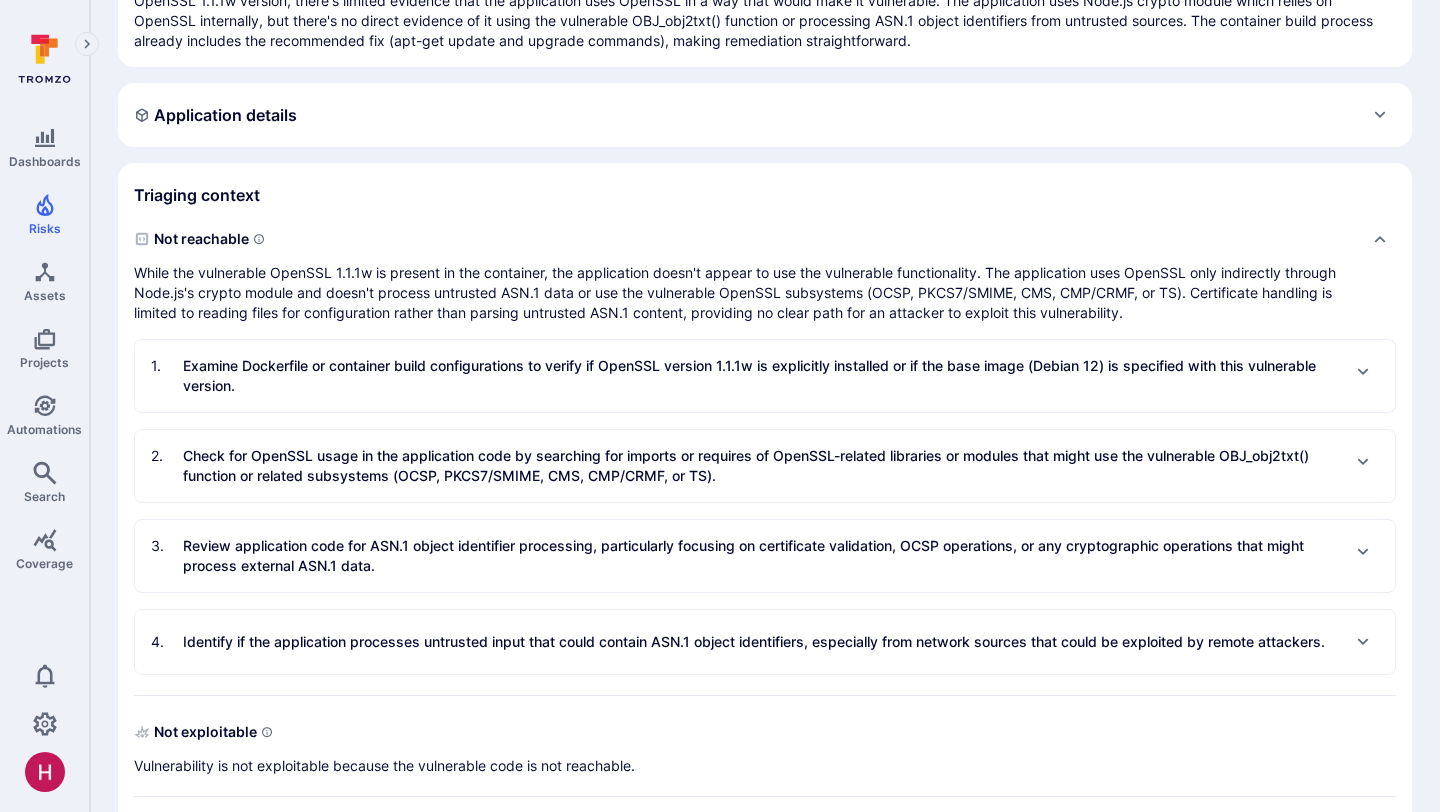 click on "Examine Dockerfile or container build configurations to verify if OpenSSL version 1.1.1w is explicitly installed or if the base image (Debian 12) is specified with this vulnerable version." at bounding box center [761, 376] 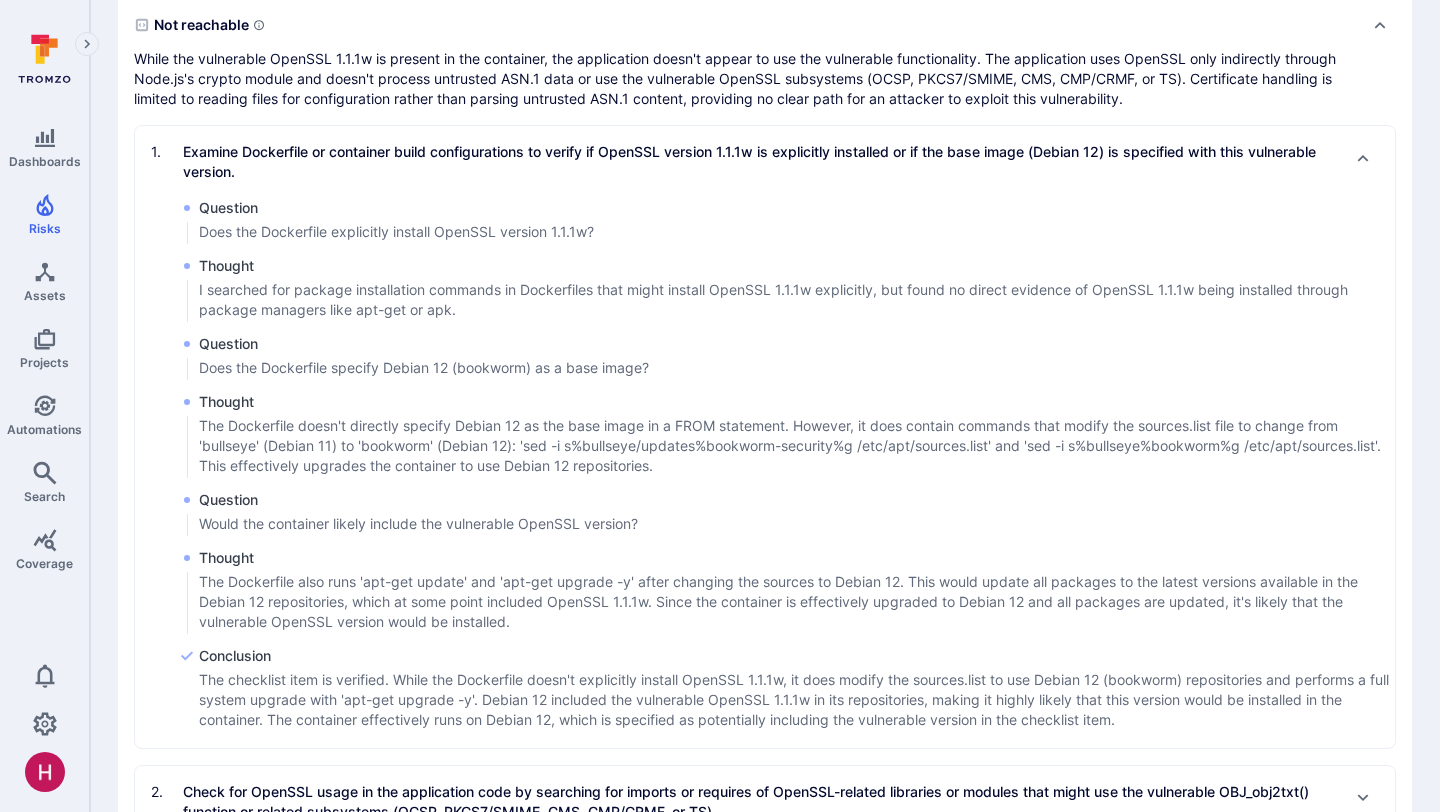 scroll, scrollTop: 513, scrollLeft: 0, axis: vertical 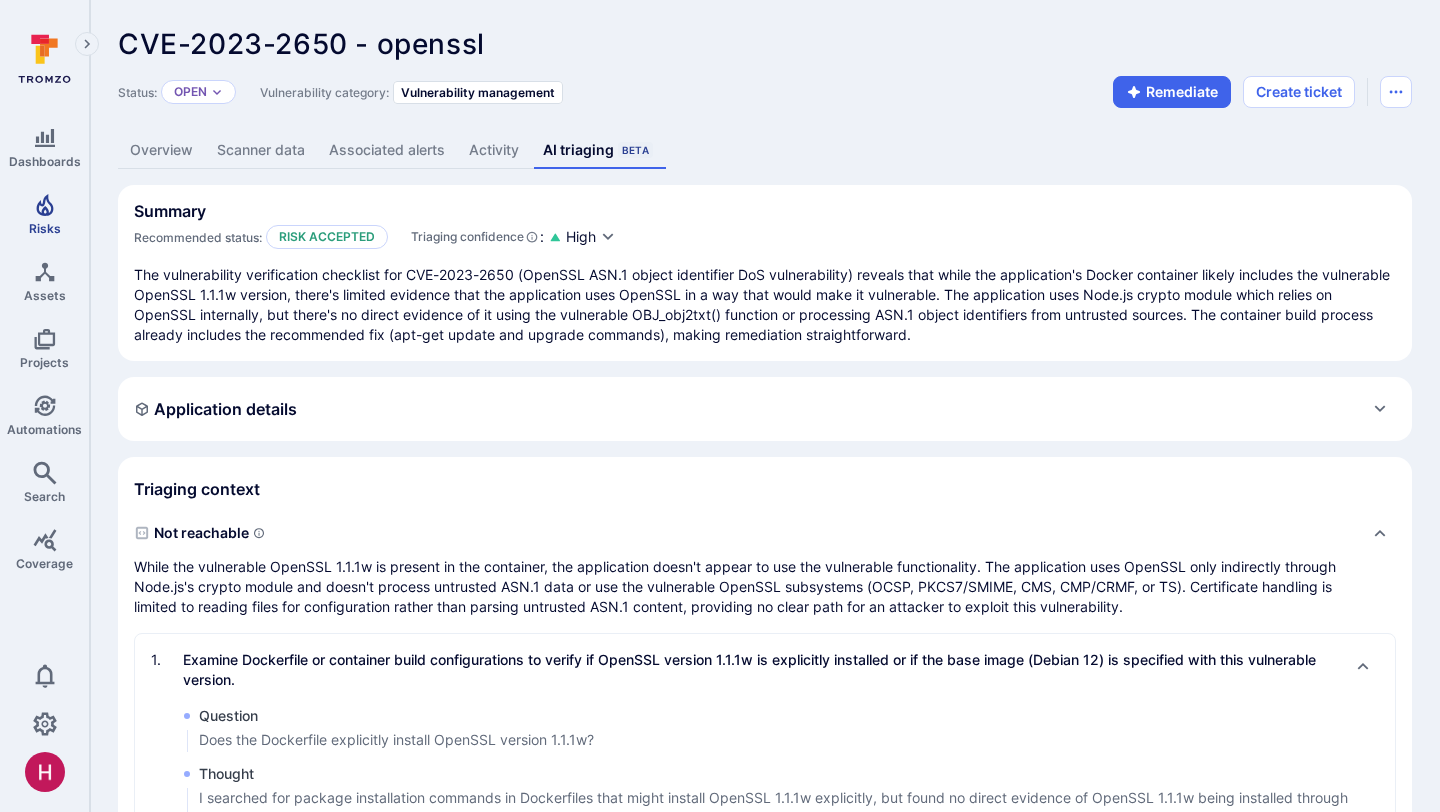 click on "Risks" at bounding box center [44, 214] 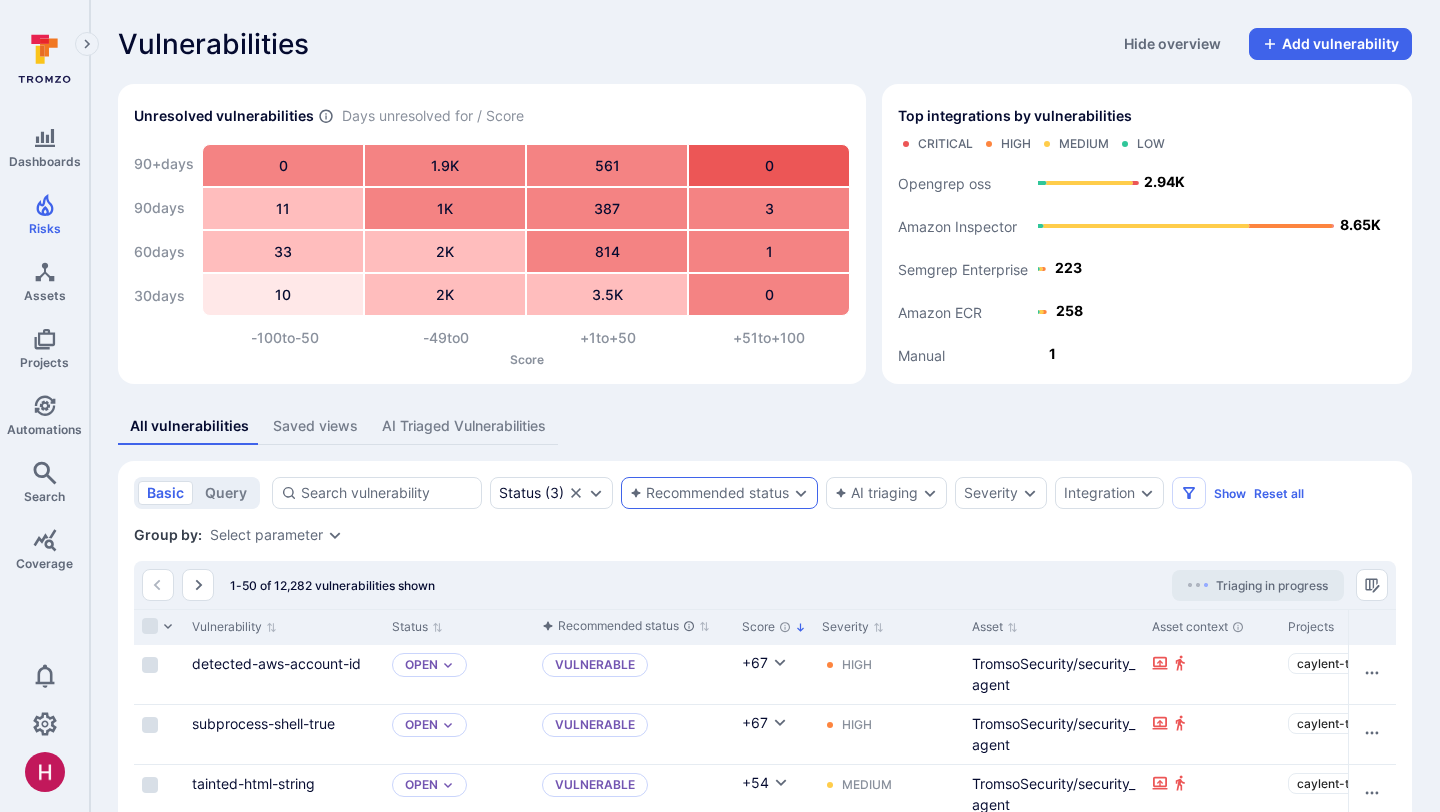 click on "Recommended status" at bounding box center (709, 493) 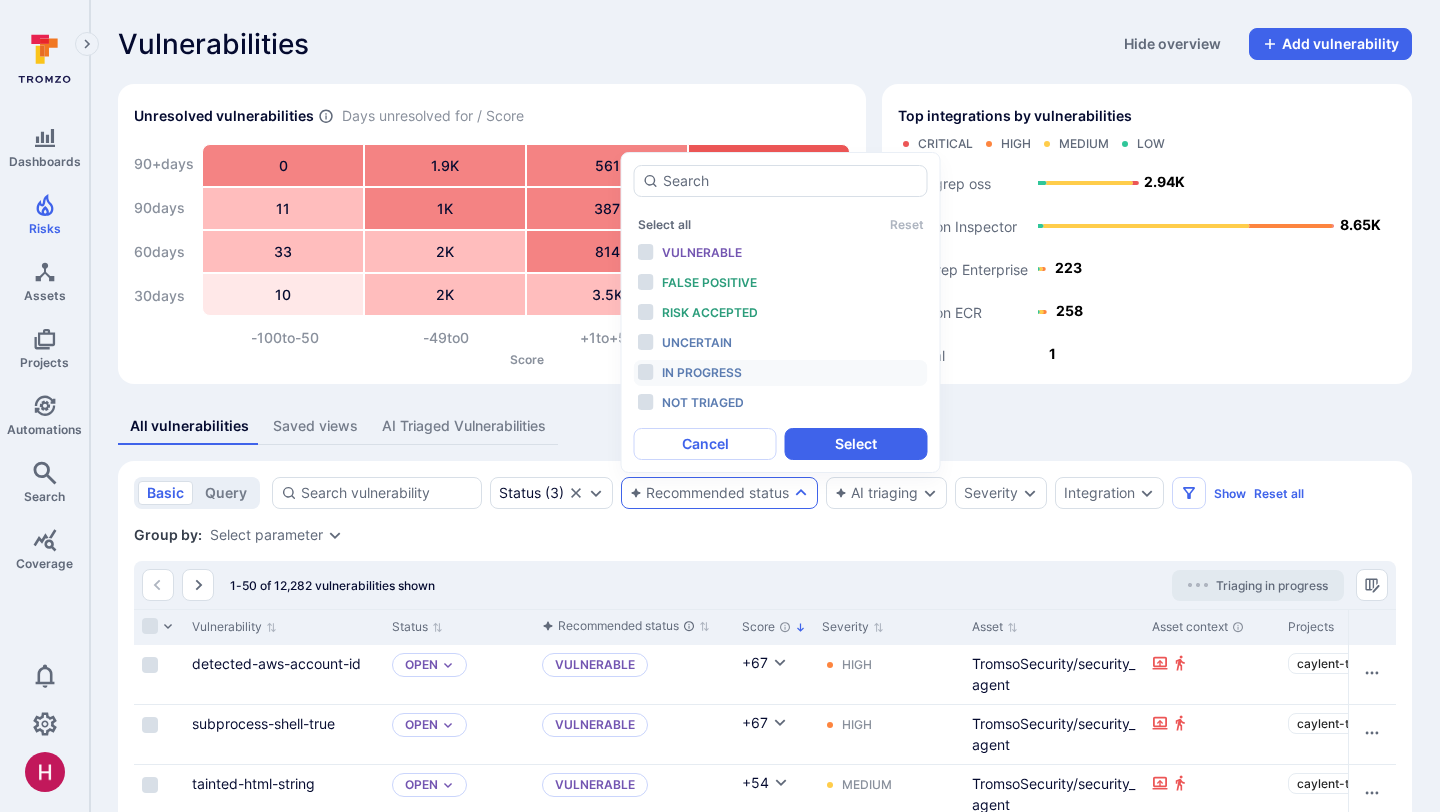 click on "In progress" at bounding box center (702, 372) 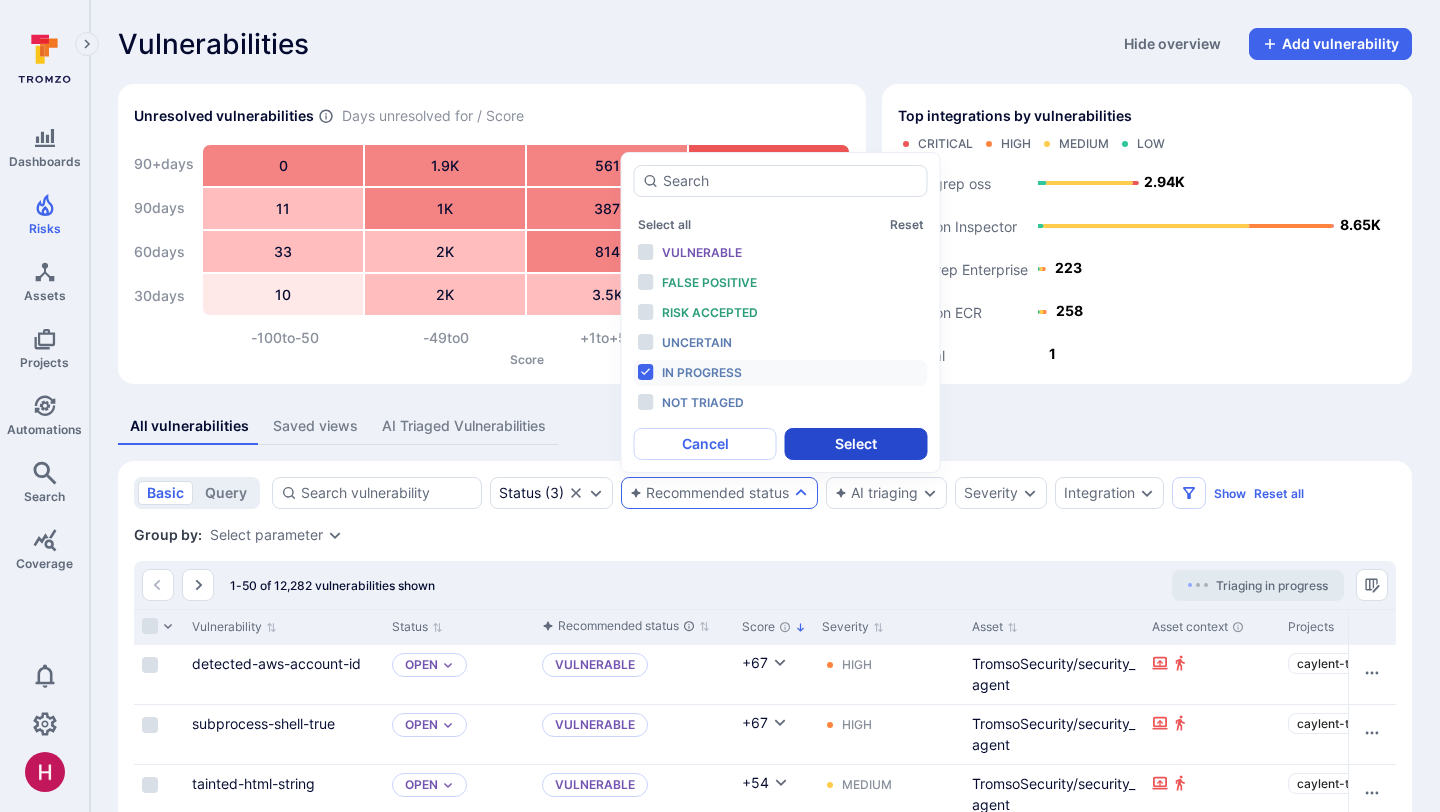 click on "Select" at bounding box center (856, 444) 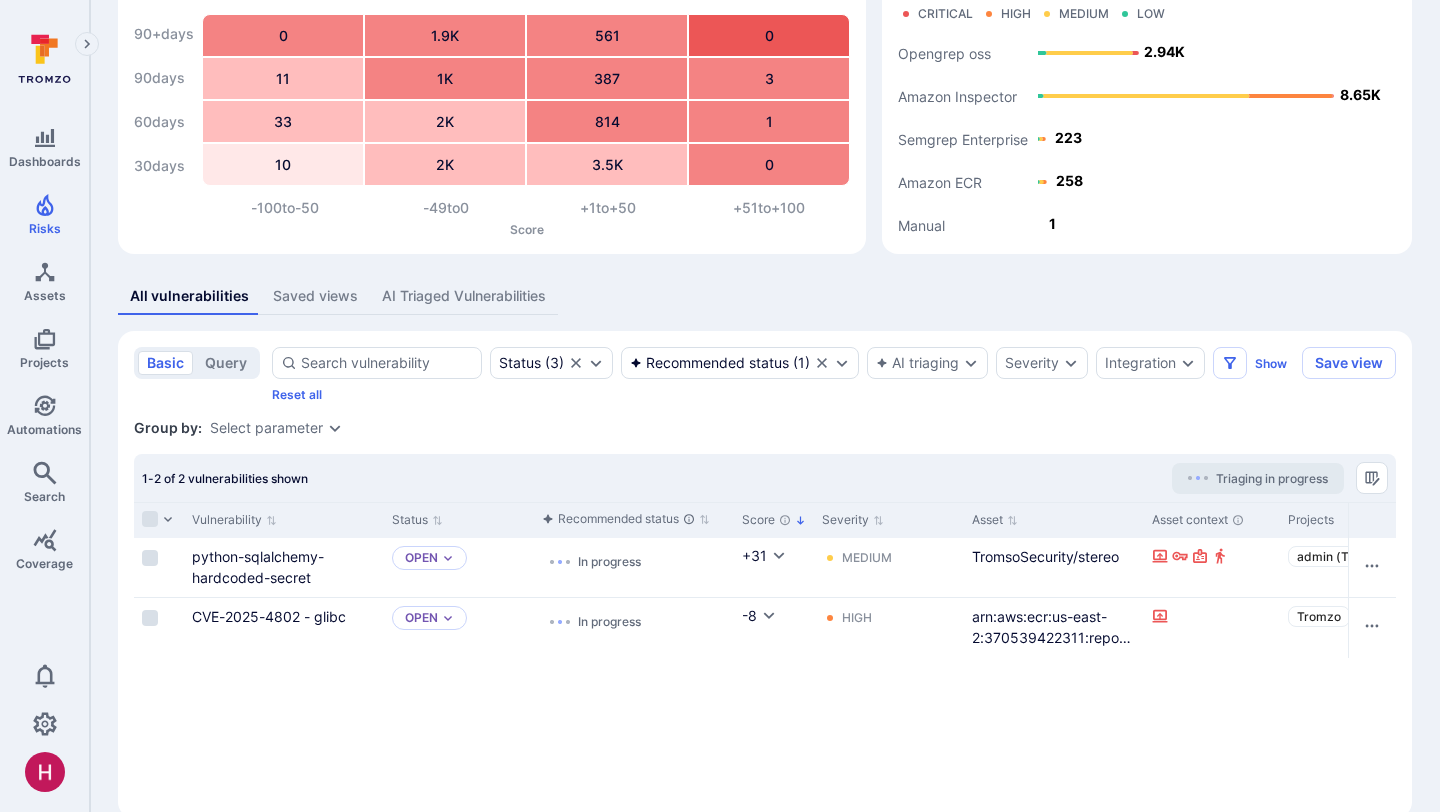 scroll, scrollTop: 164, scrollLeft: 0, axis: vertical 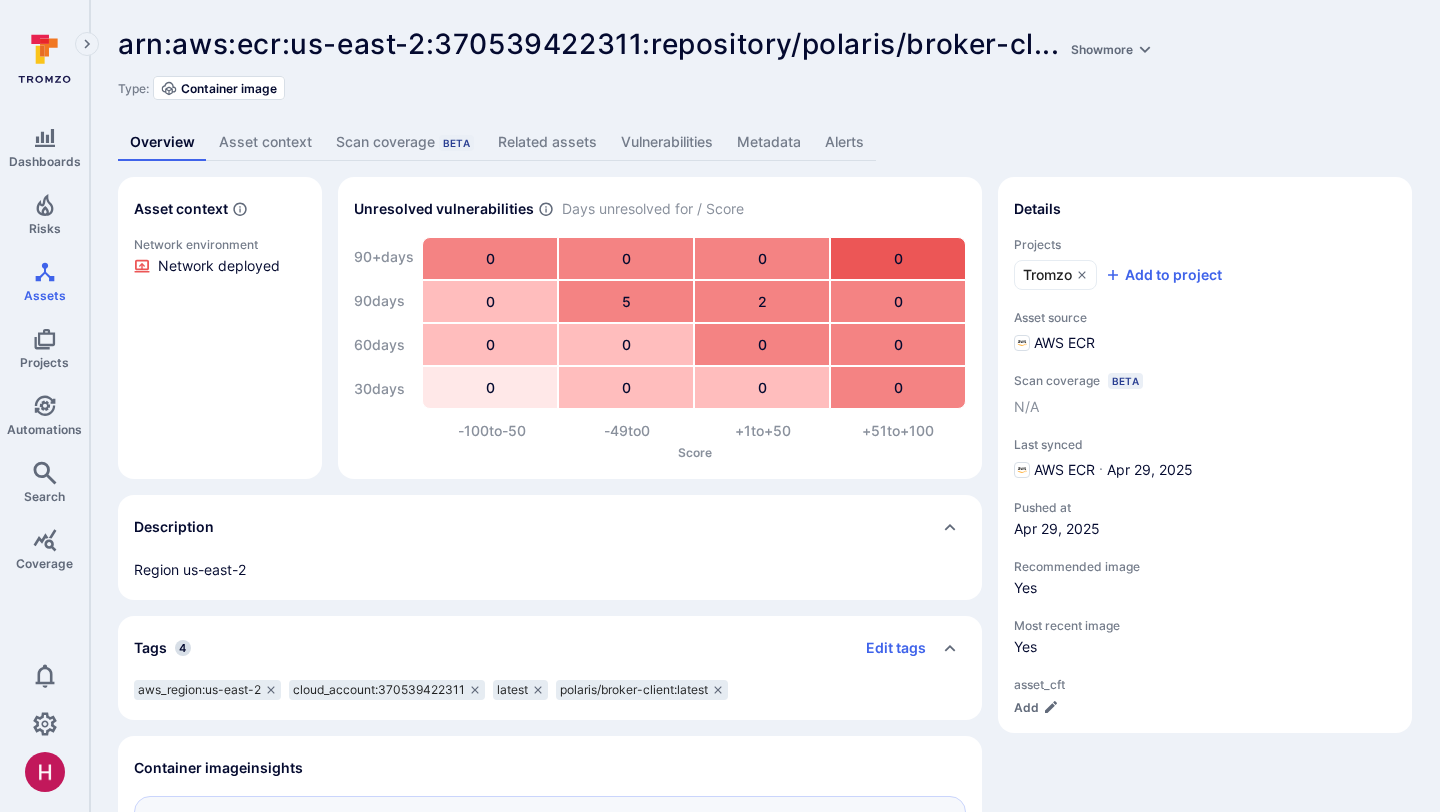 click on "Vulnerabilities" at bounding box center [667, 142] 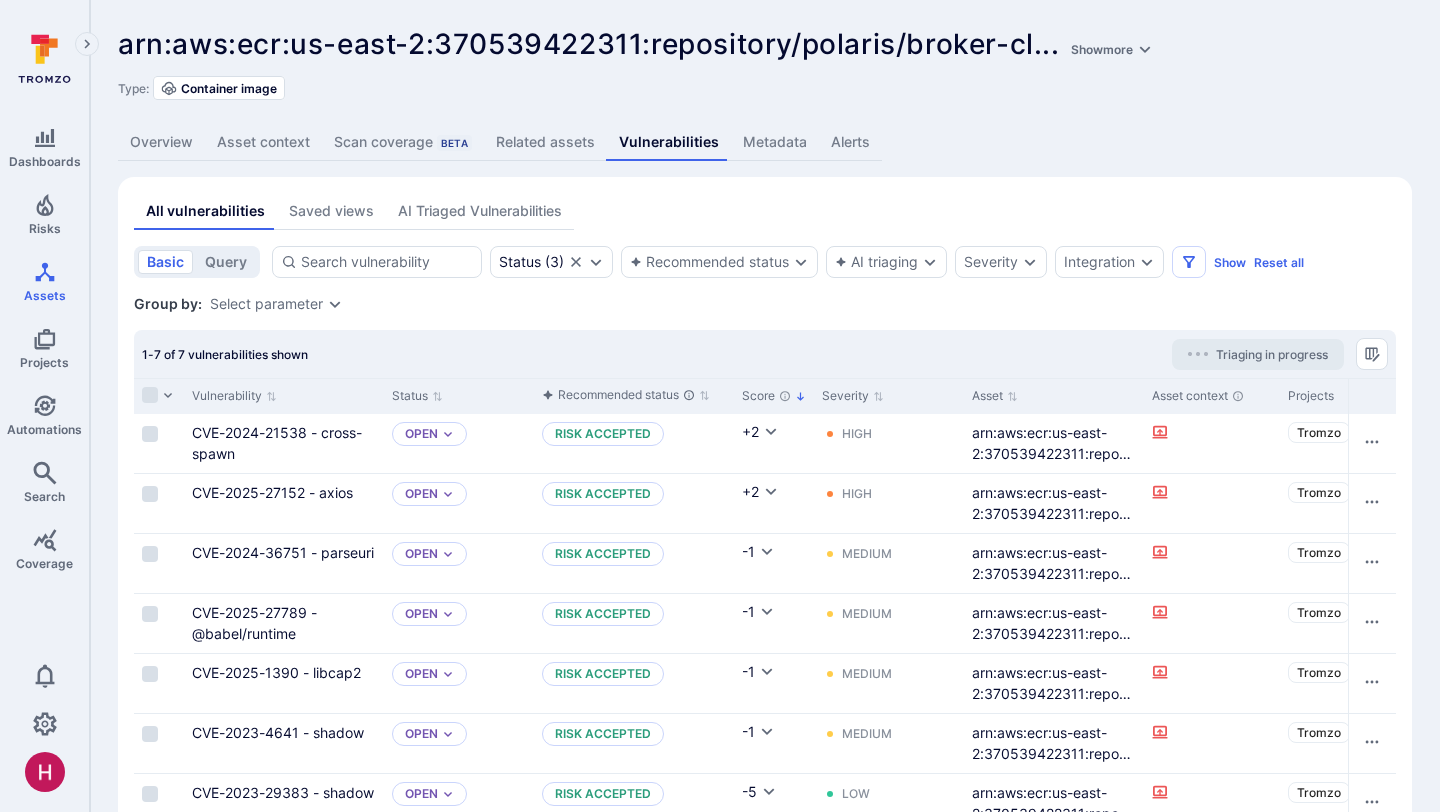 scroll, scrollTop: 66, scrollLeft: 0, axis: vertical 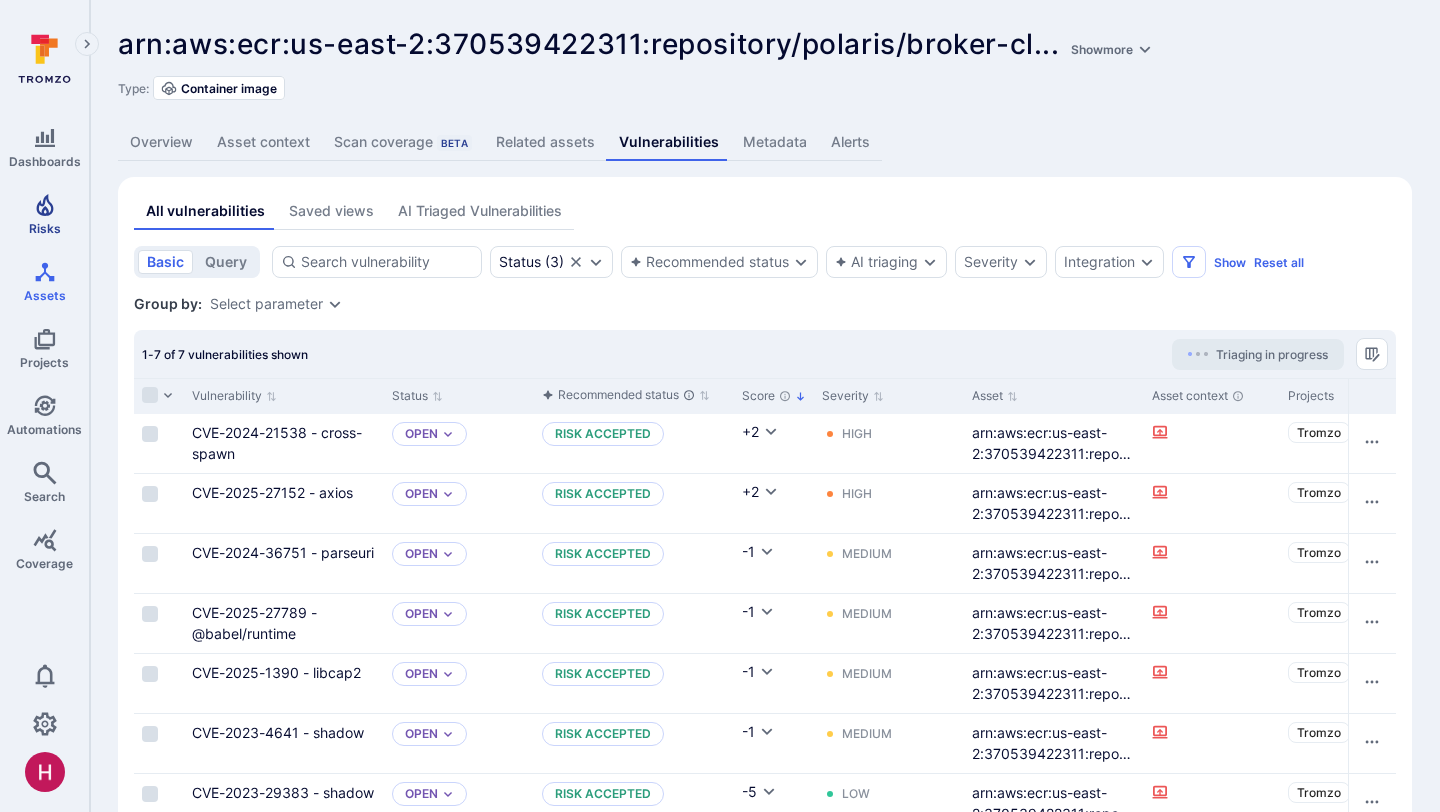 click on "Risks" at bounding box center (44, 214) 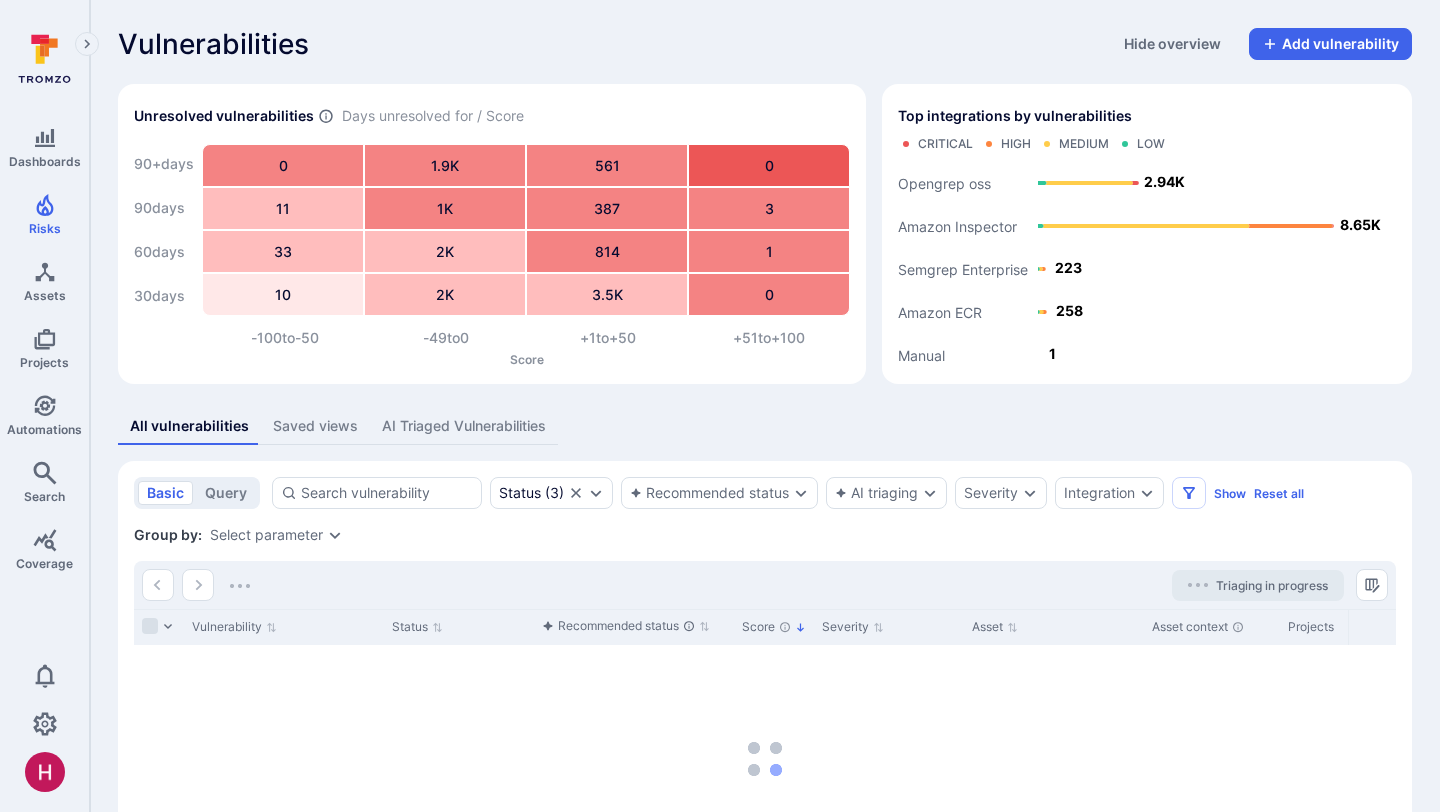 click on "AI Triaged Vulnerabilities" at bounding box center (464, 426) 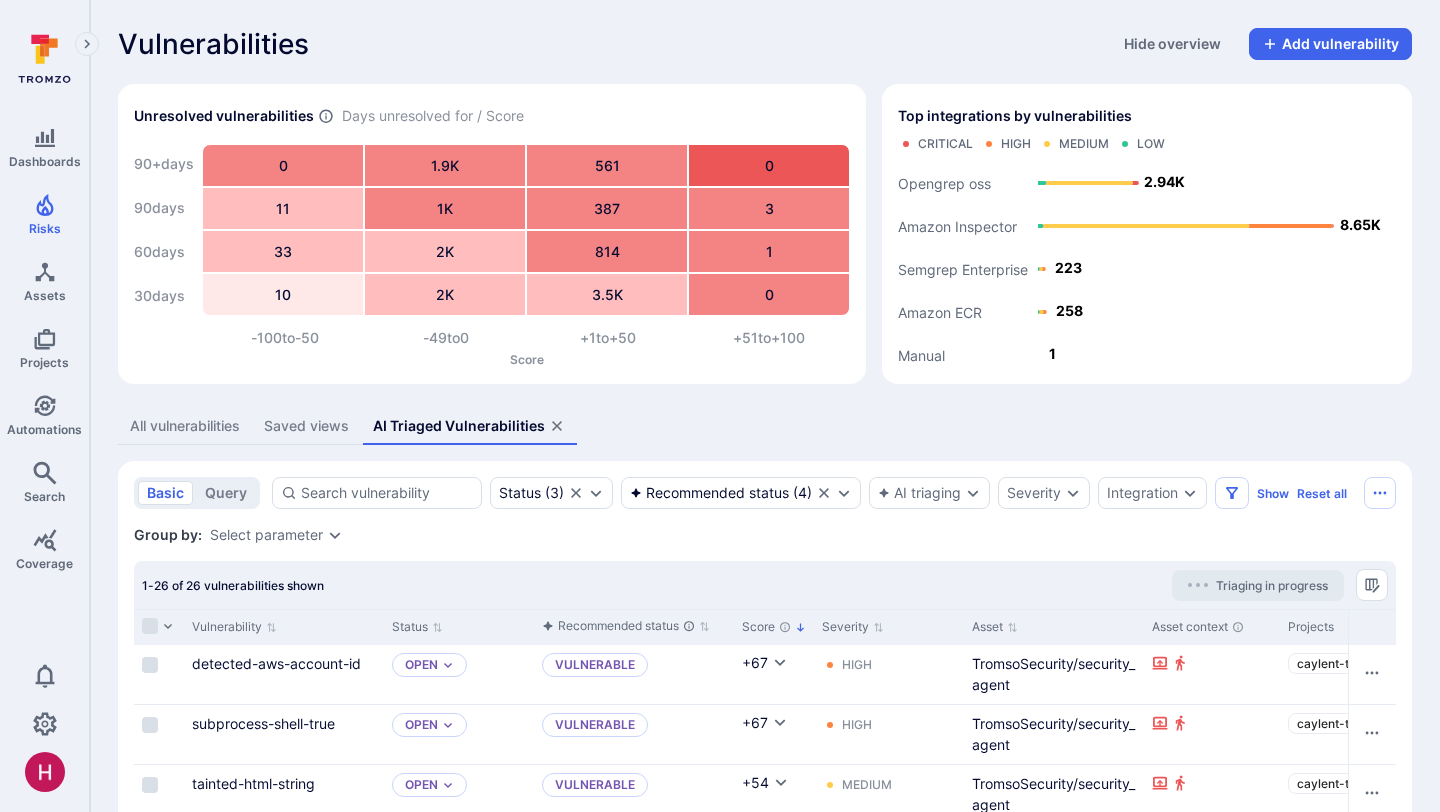 click on "All vulnerabilities" at bounding box center (185, 426) 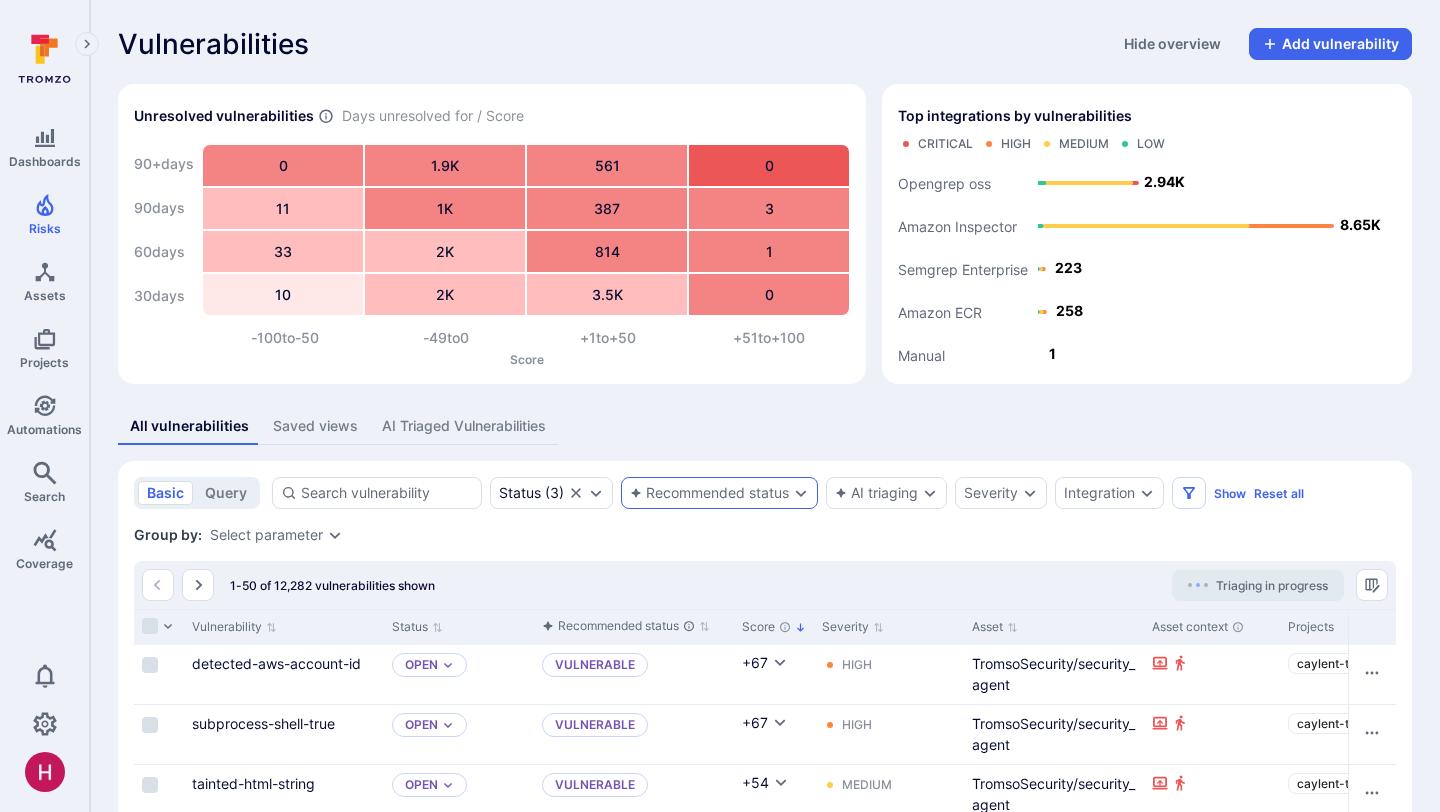 click on "Recommended status" at bounding box center [709, 493] 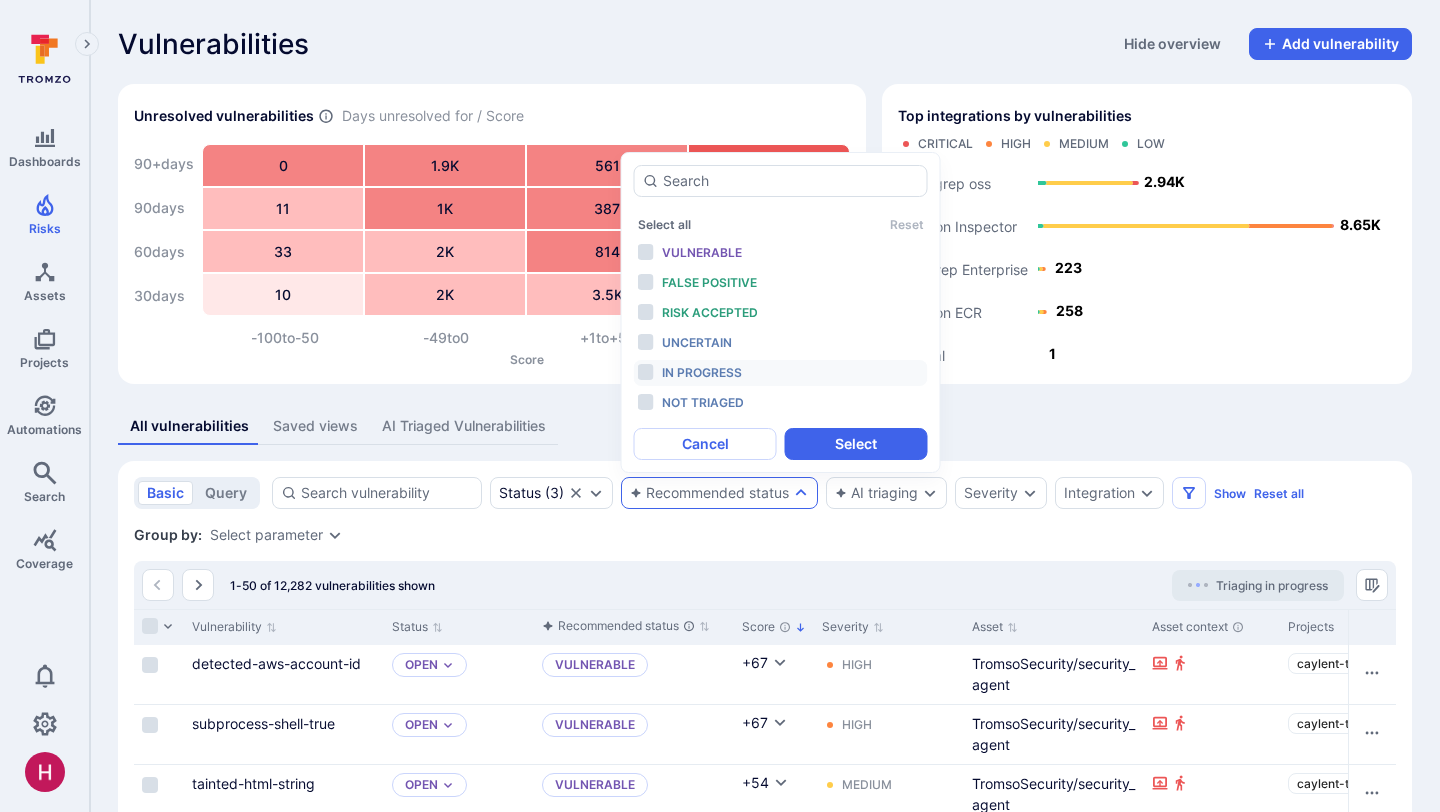 click on "In progress" at bounding box center [702, 372] 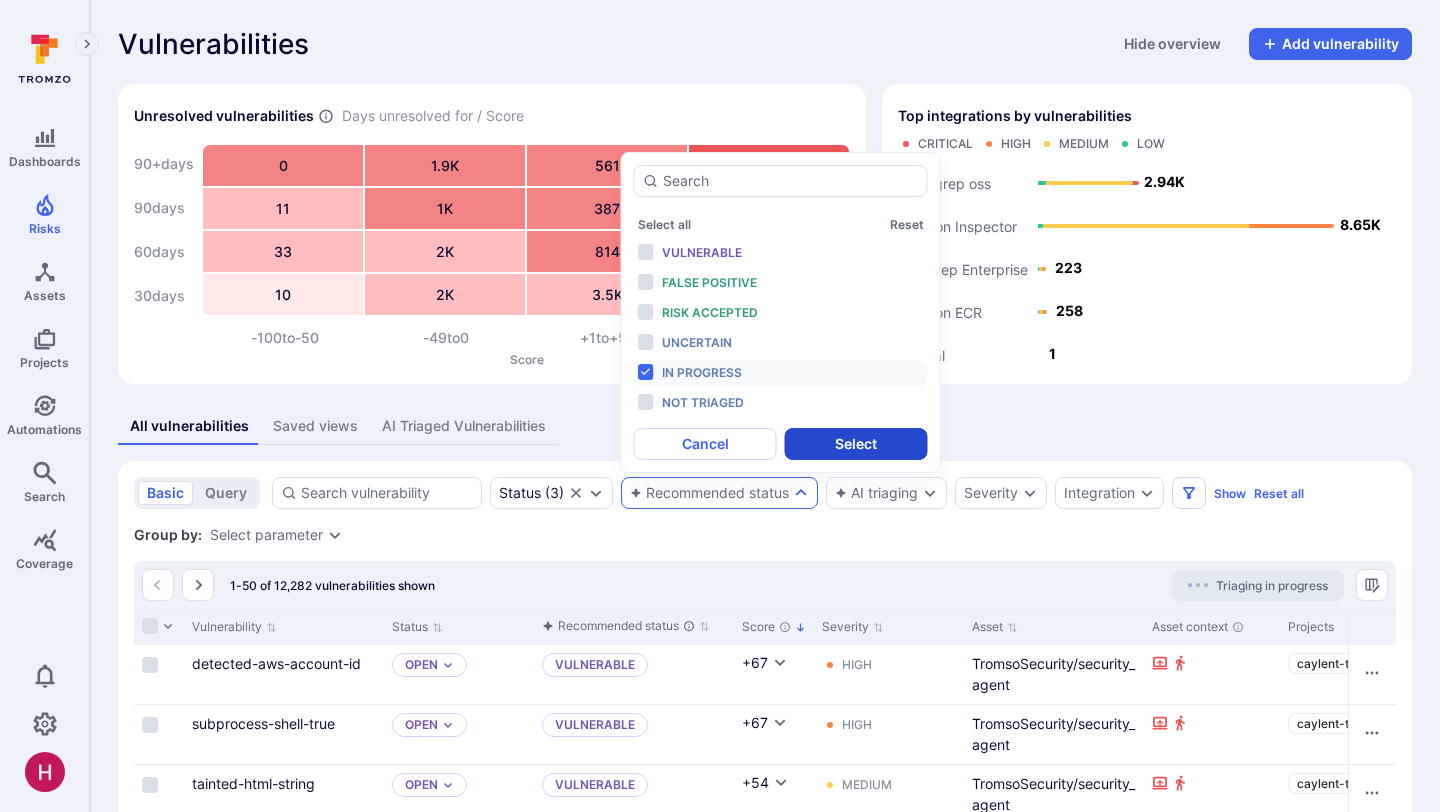 click on "Select" at bounding box center (856, 444) 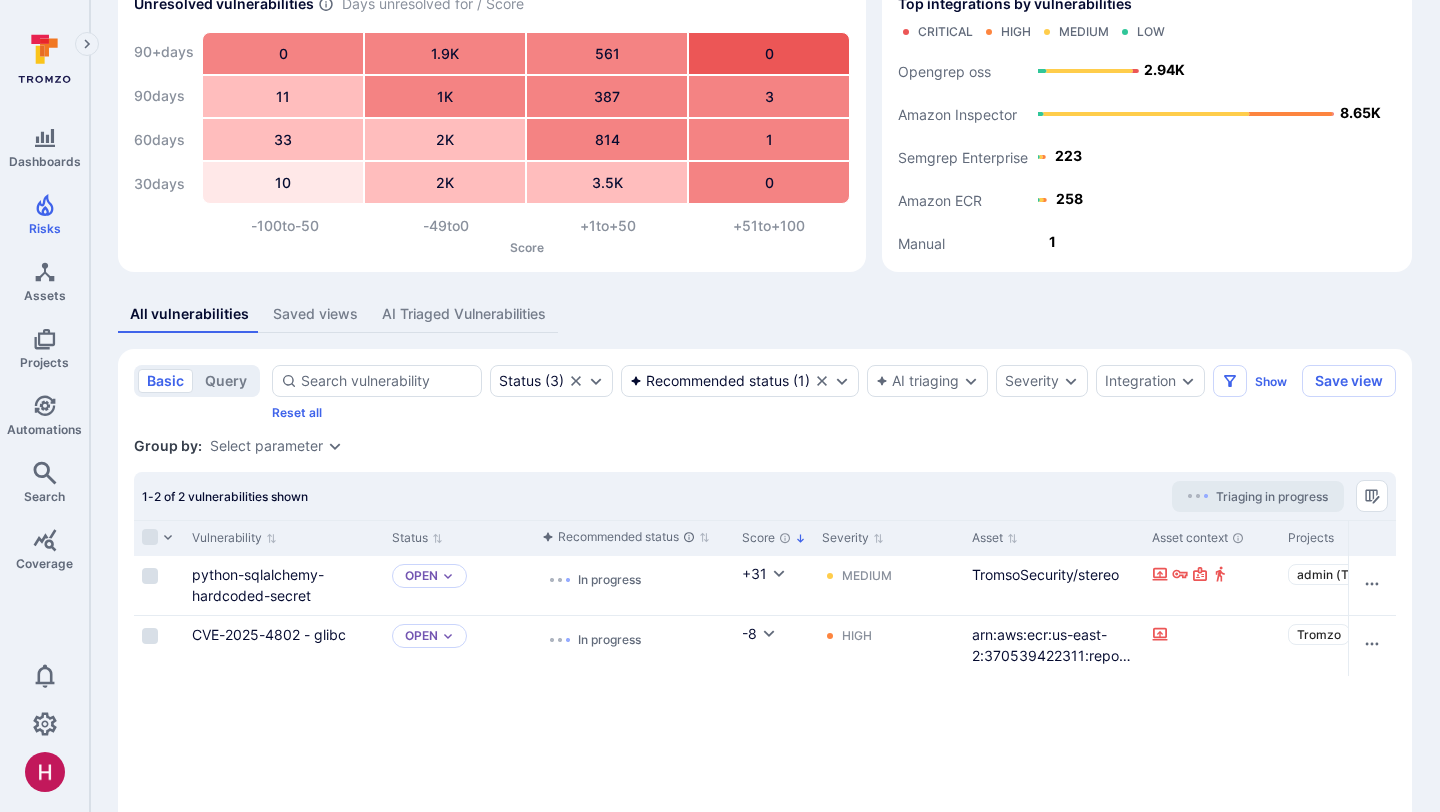 scroll, scrollTop: 113, scrollLeft: 0, axis: vertical 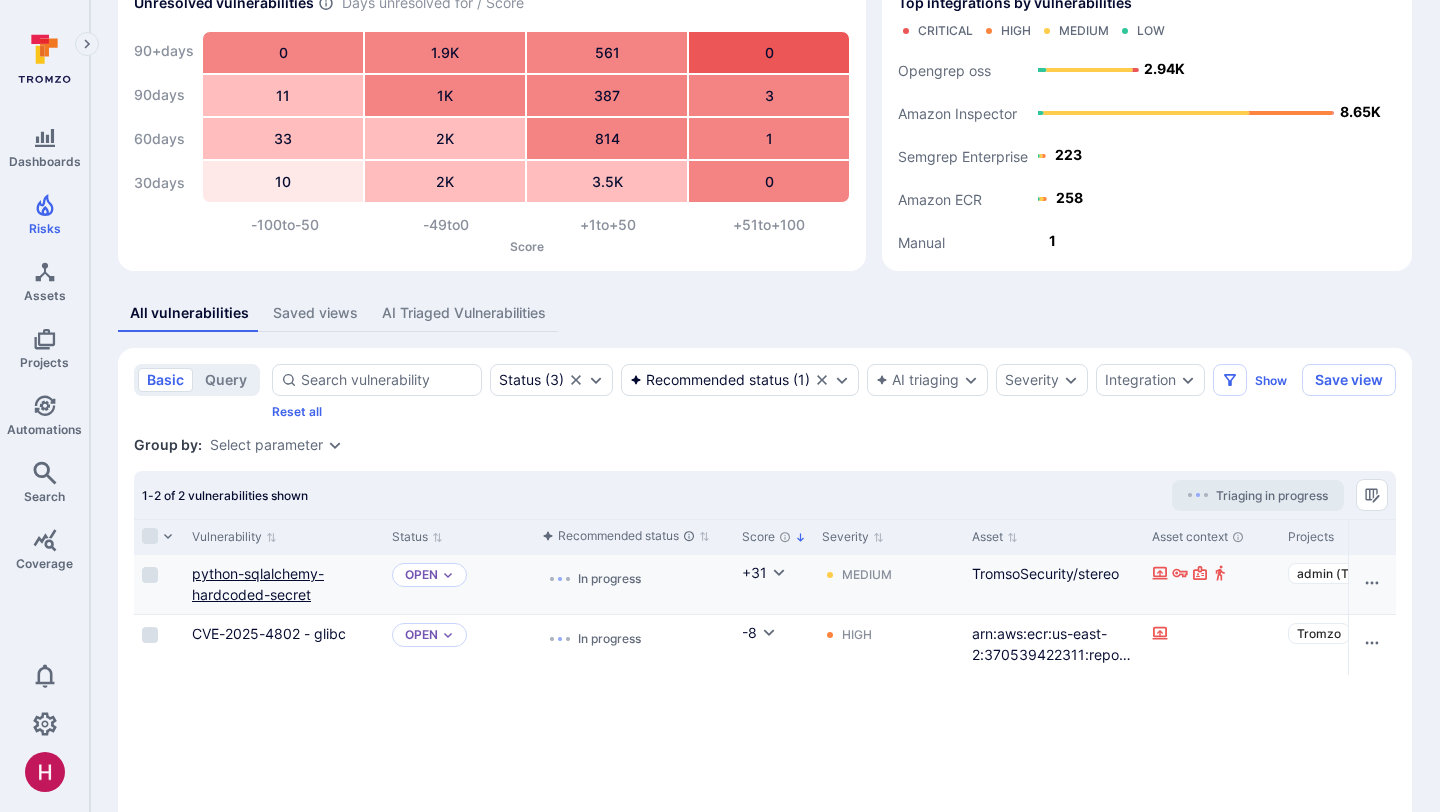 click on "python-sqlalchemy-hardcoded-secret" at bounding box center [258, 584] 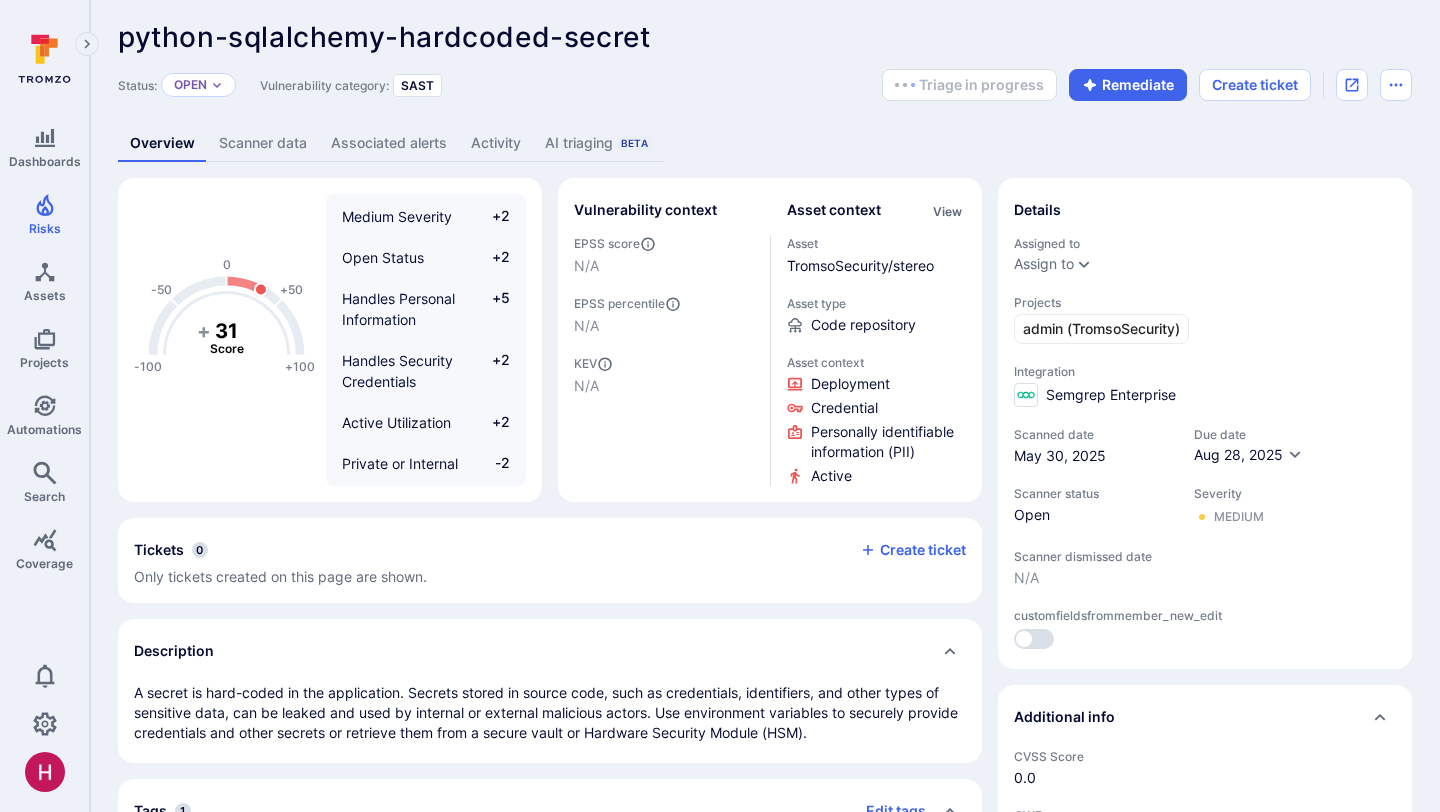 scroll, scrollTop: 8, scrollLeft: 0, axis: vertical 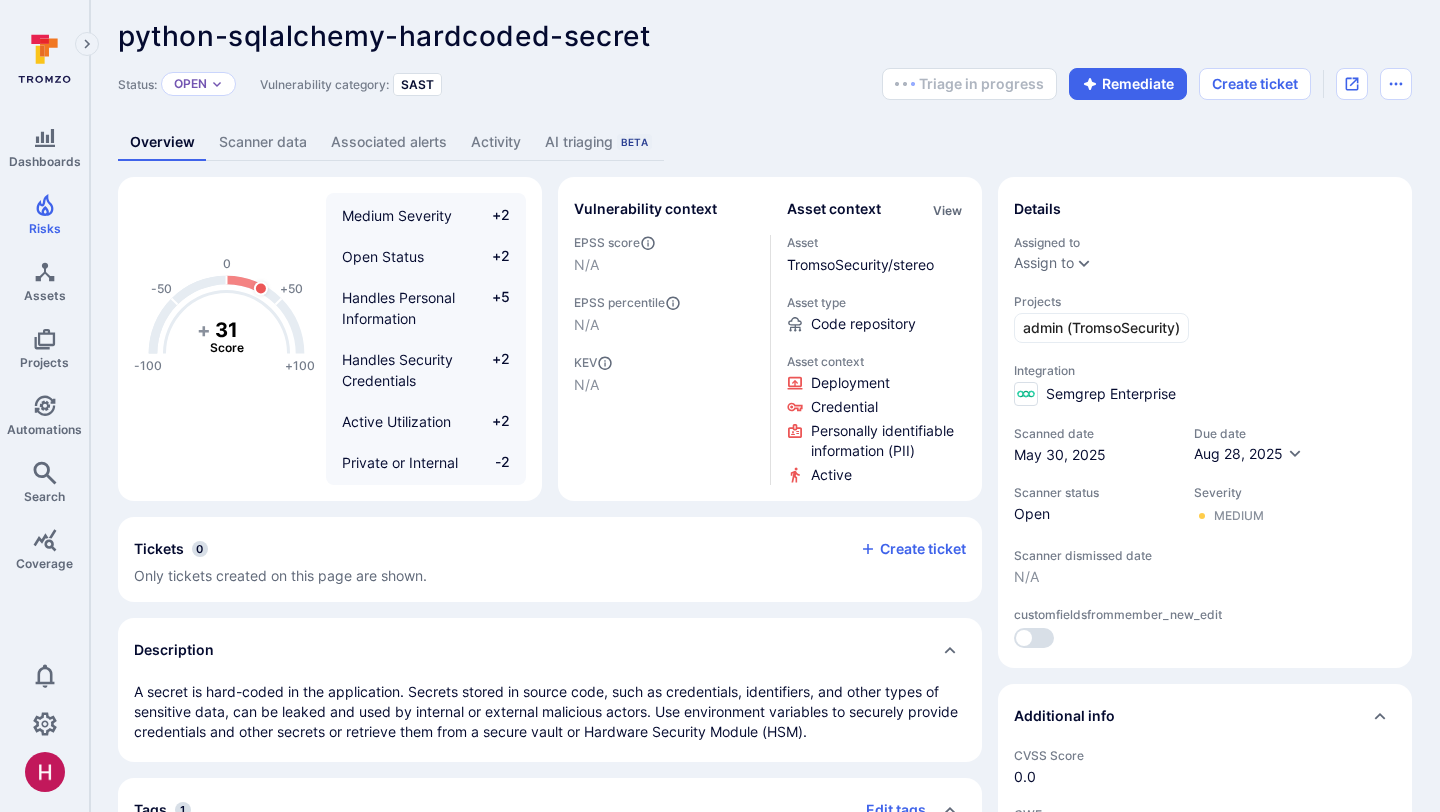 click on "AI triaging  Beta" at bounding box center (598, 142) 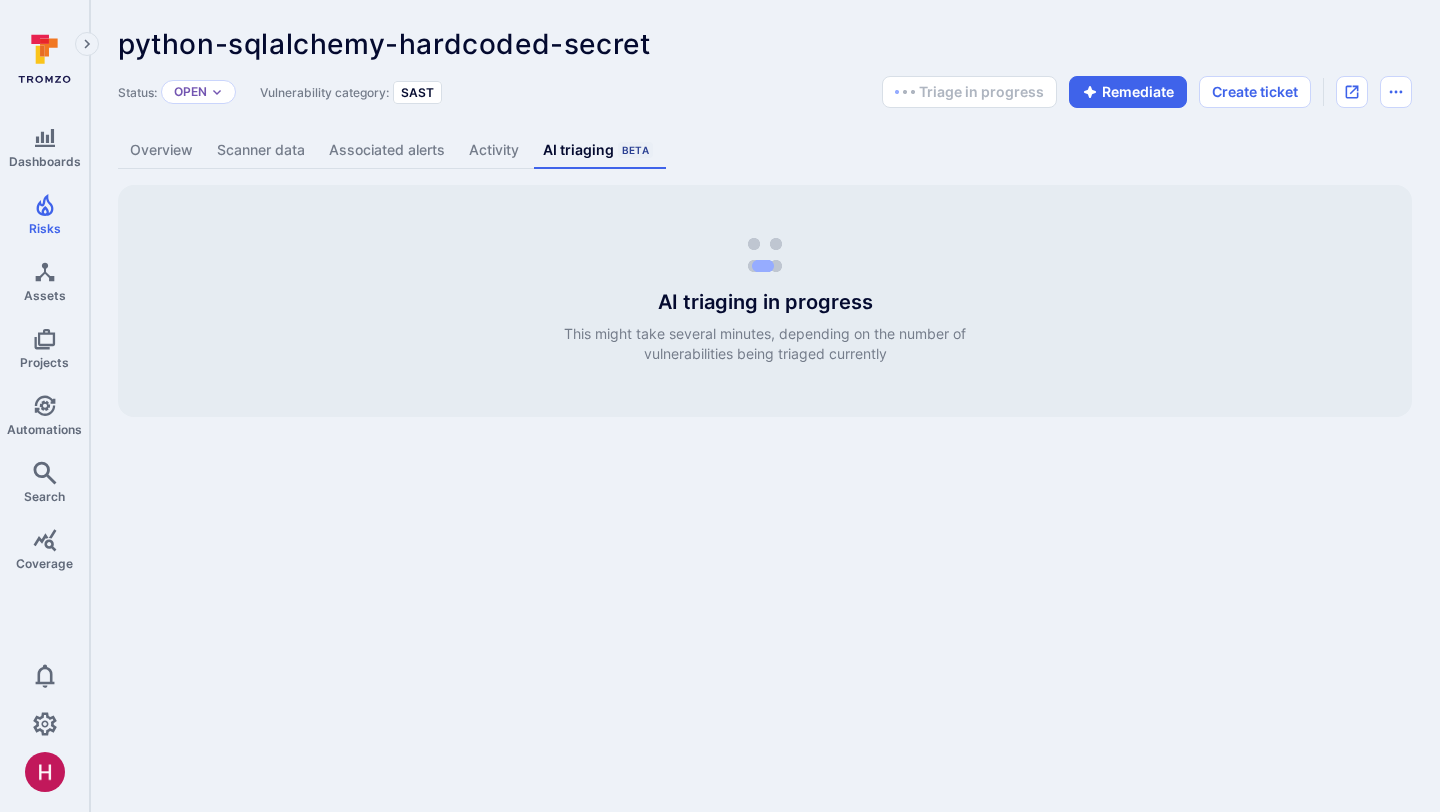 scroll, scrollTop: 0, scrollLeft: 0, axis: both 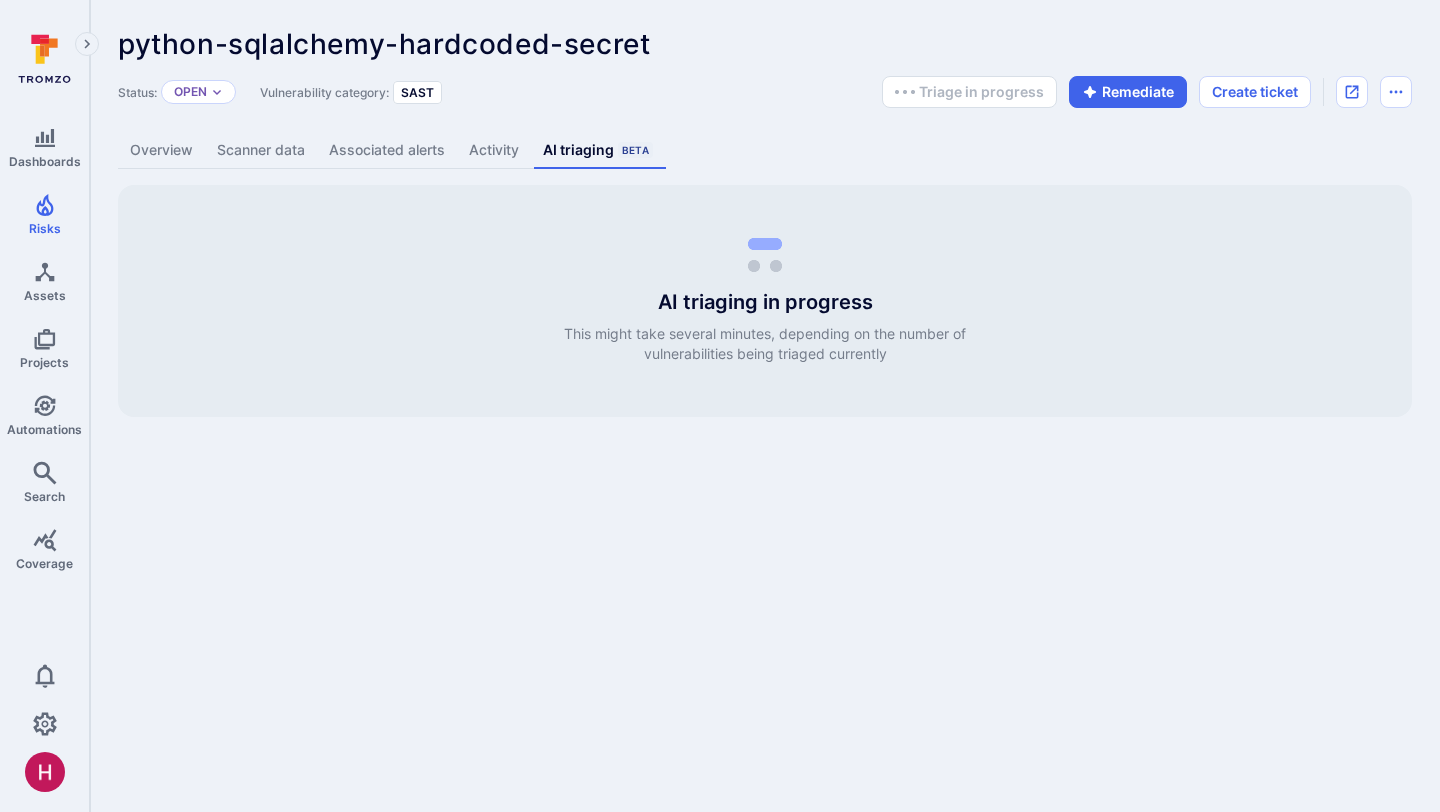 click on "Activity" at bounding box center [494, 150] 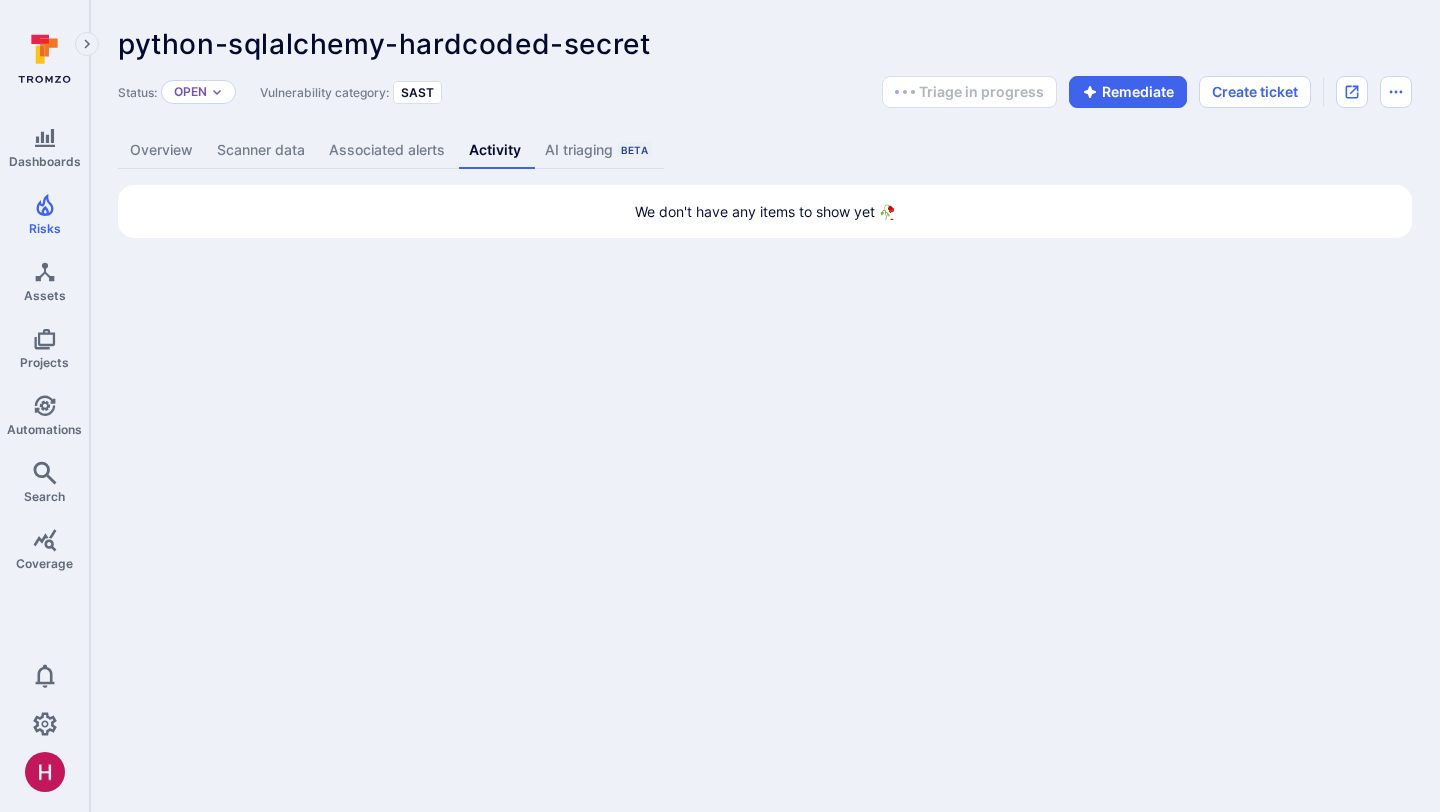 click on "Overview" at bounding box center [161, 150] 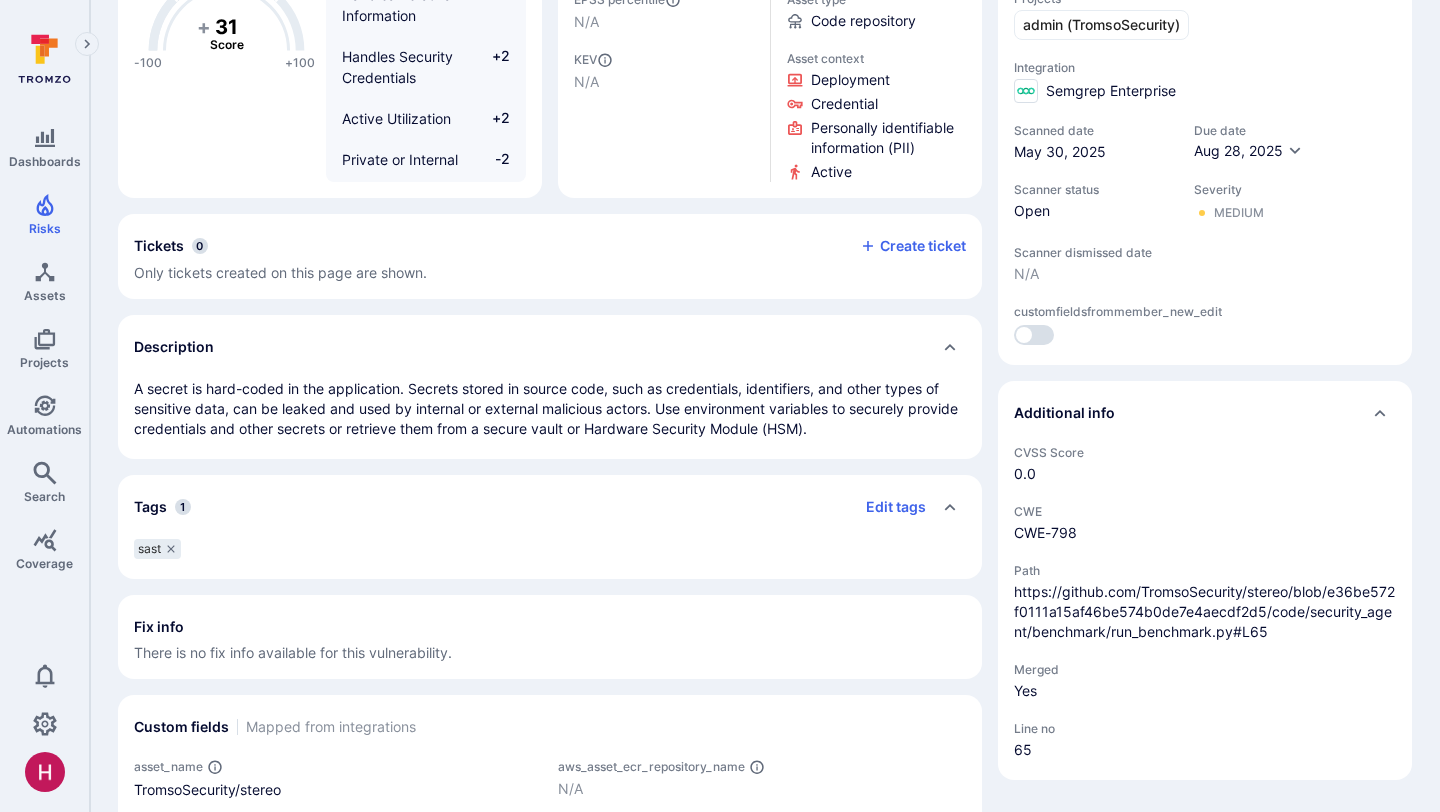 scroll, scrollTop: 313, scrollLeft: 0, axis: vertical 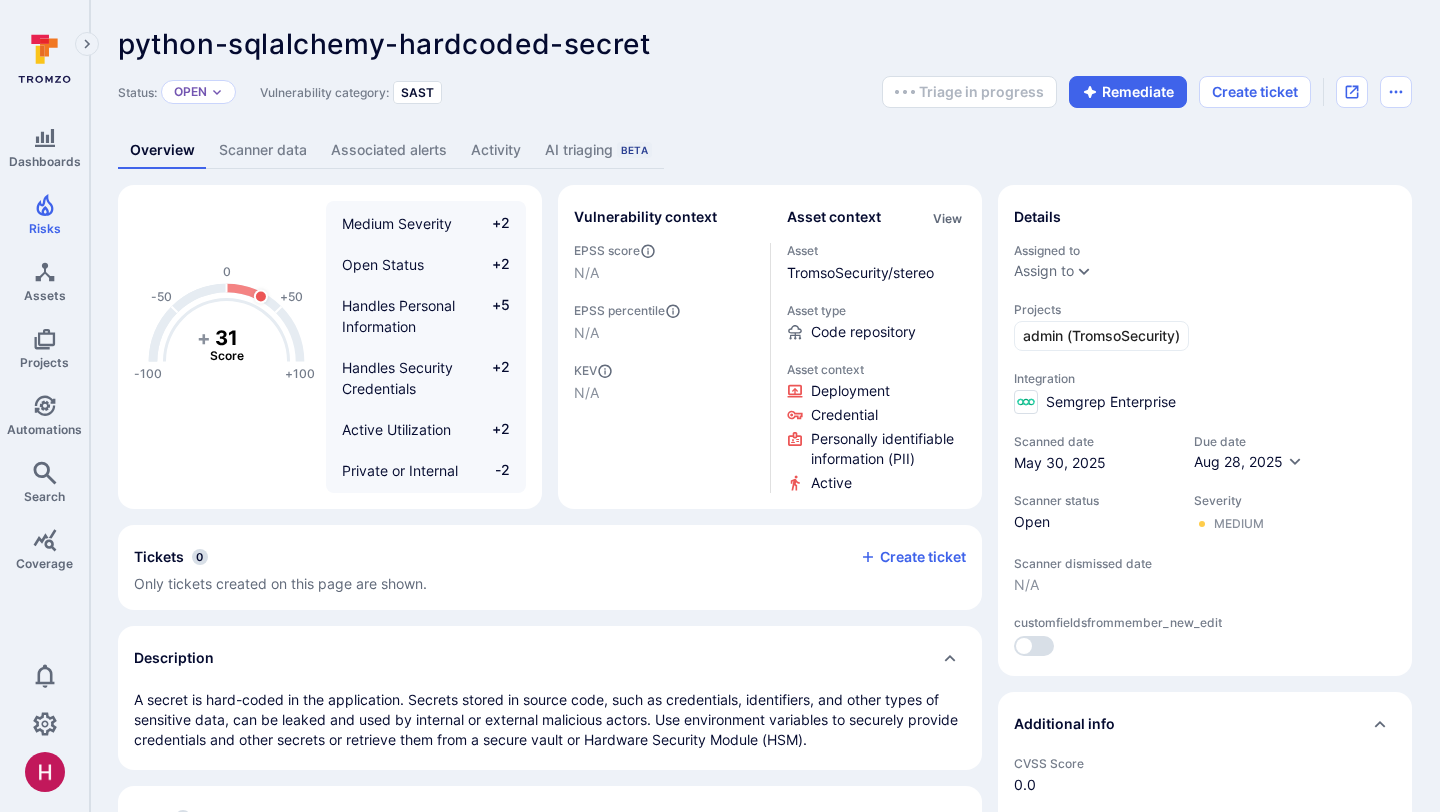 click on "AI triaging  Beta" at bounding box center [598, 150] 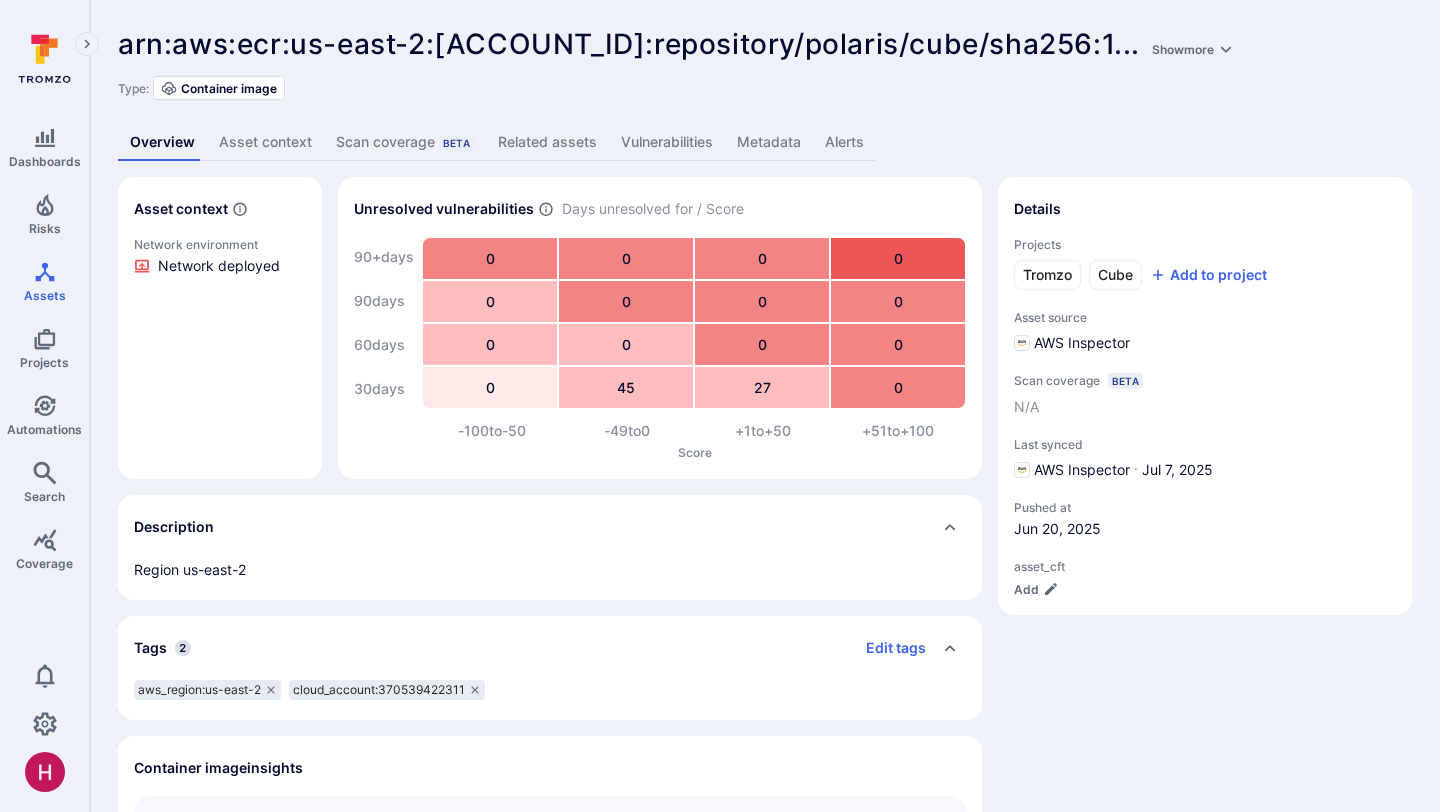 scroll, scrollTop: 0, scrollLeft: 0, axis: both 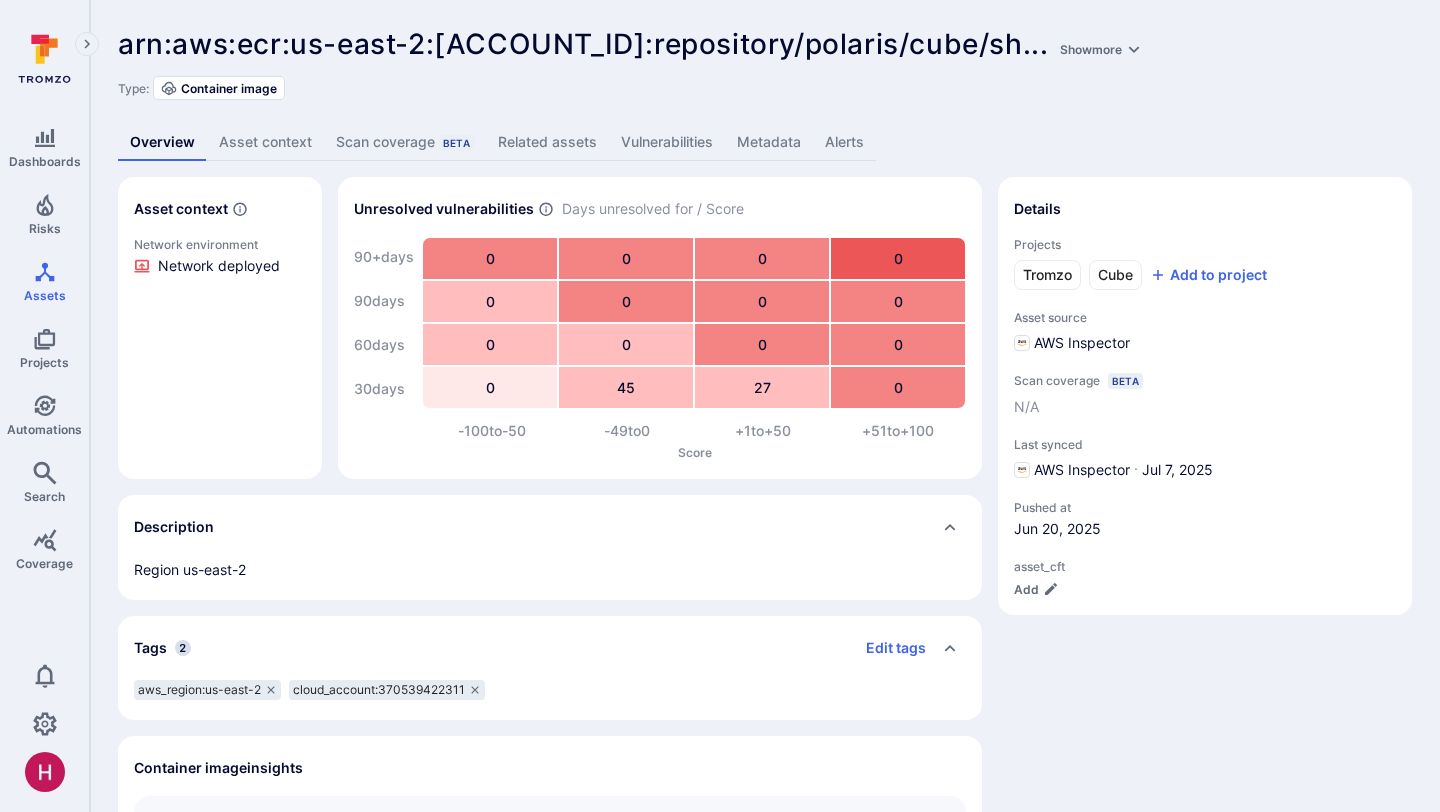 click on "Vulnerabilities" at bounding box center [667, 142] 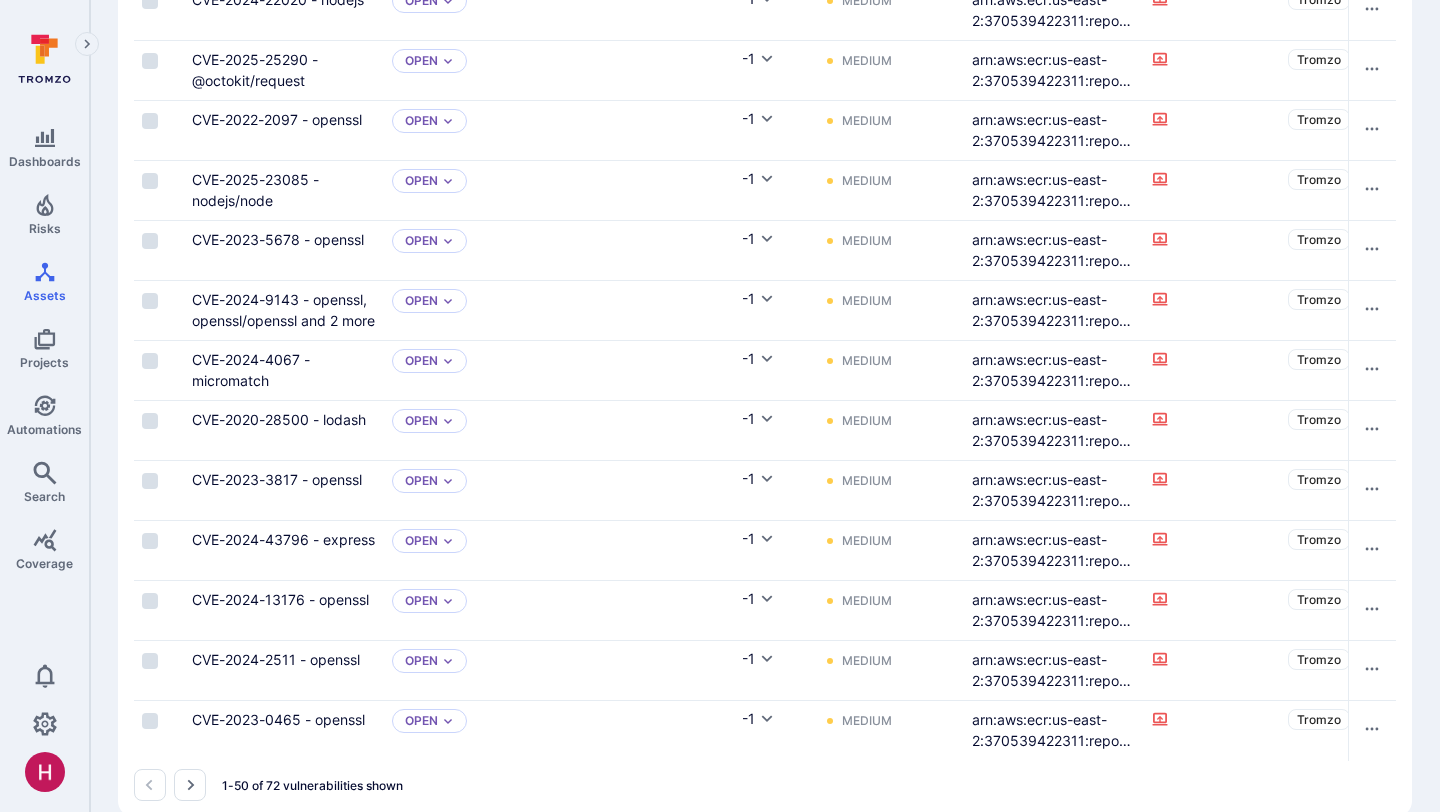 scroll, scrollTop: 2686, scrollLeft: 0, axis: vertical 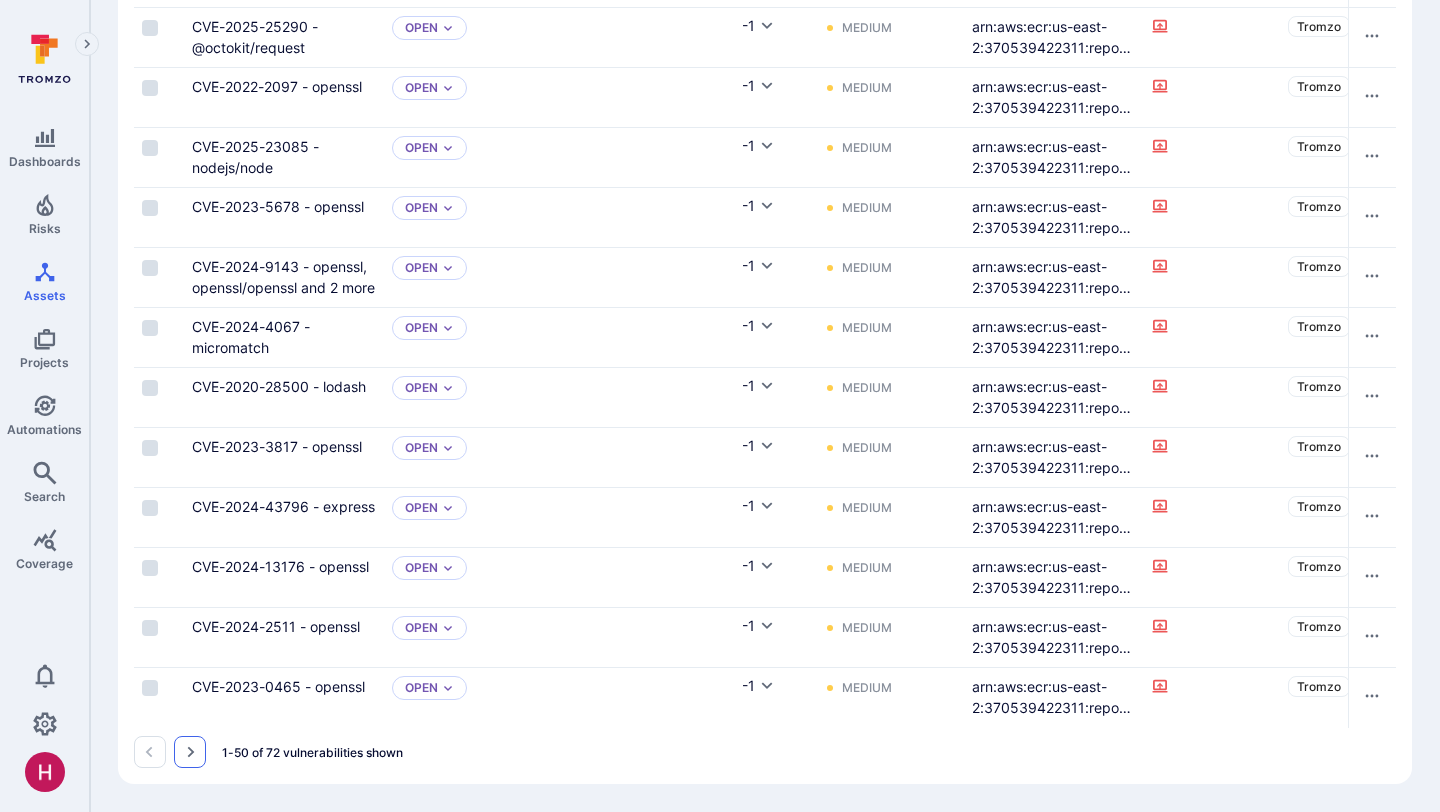 click at bounding box center (190, 752) 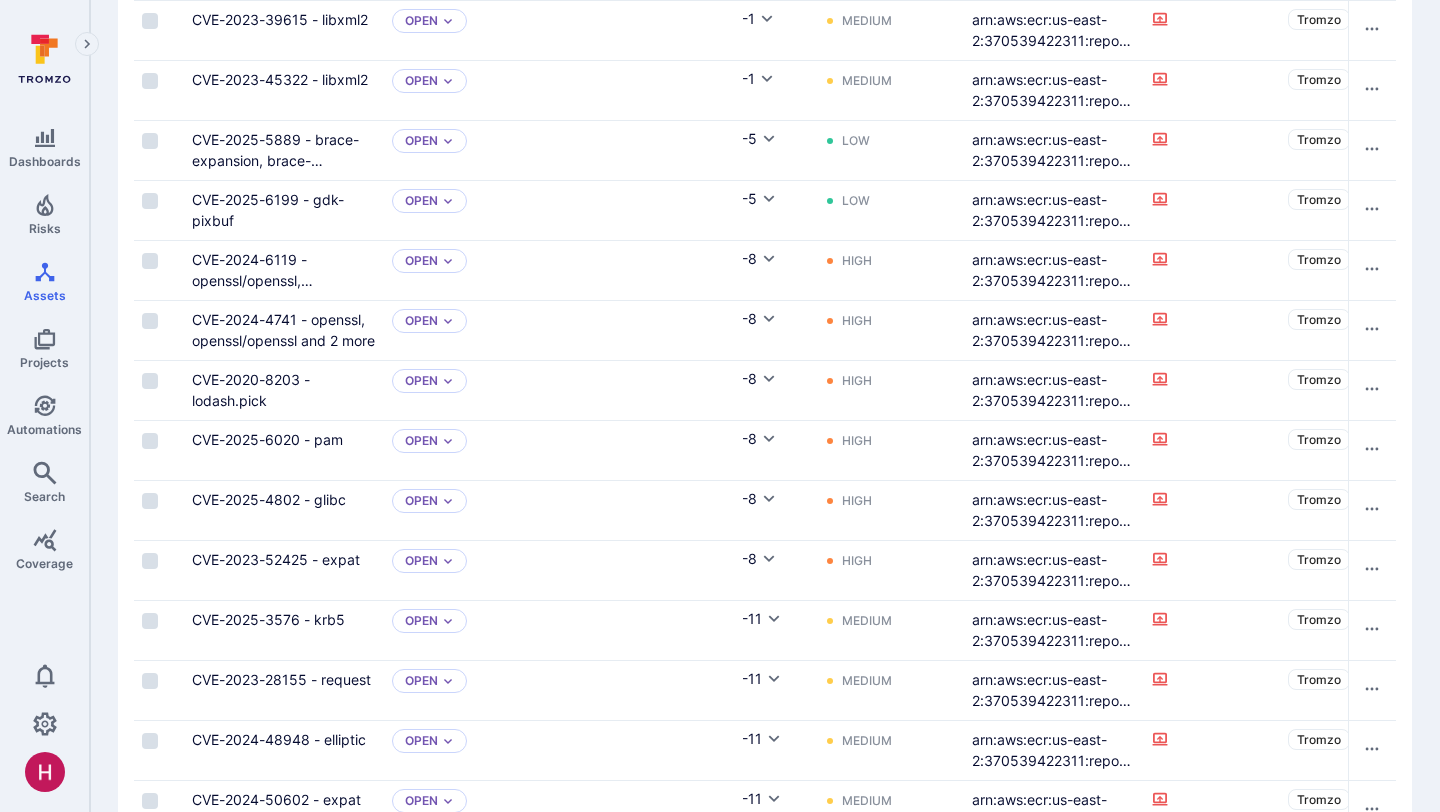 scroll, scrollTop: 1006, scrollLeft: 0, axis: vertical 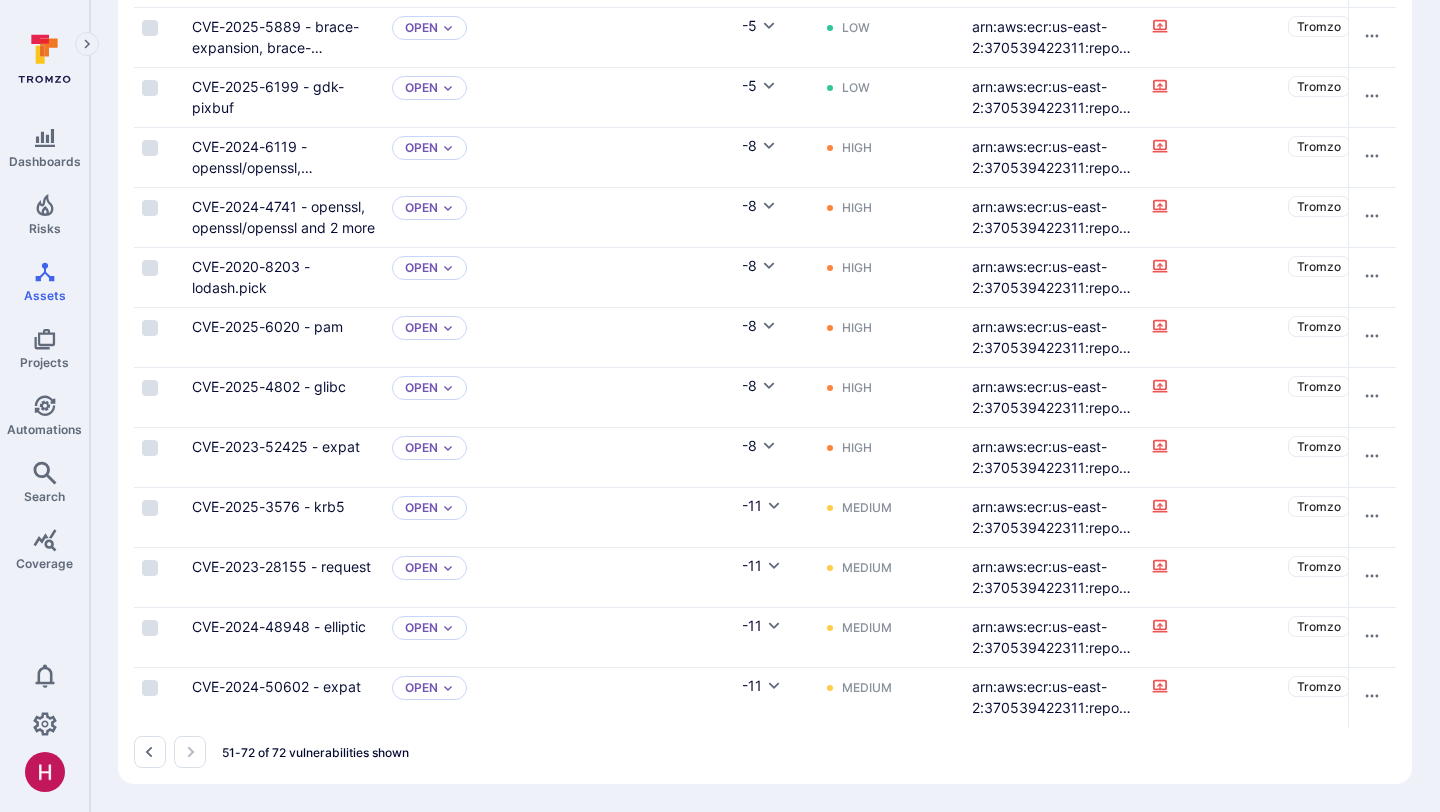 click on "CVE-2025-4802 - glibc" at bounding box center [269, 386] 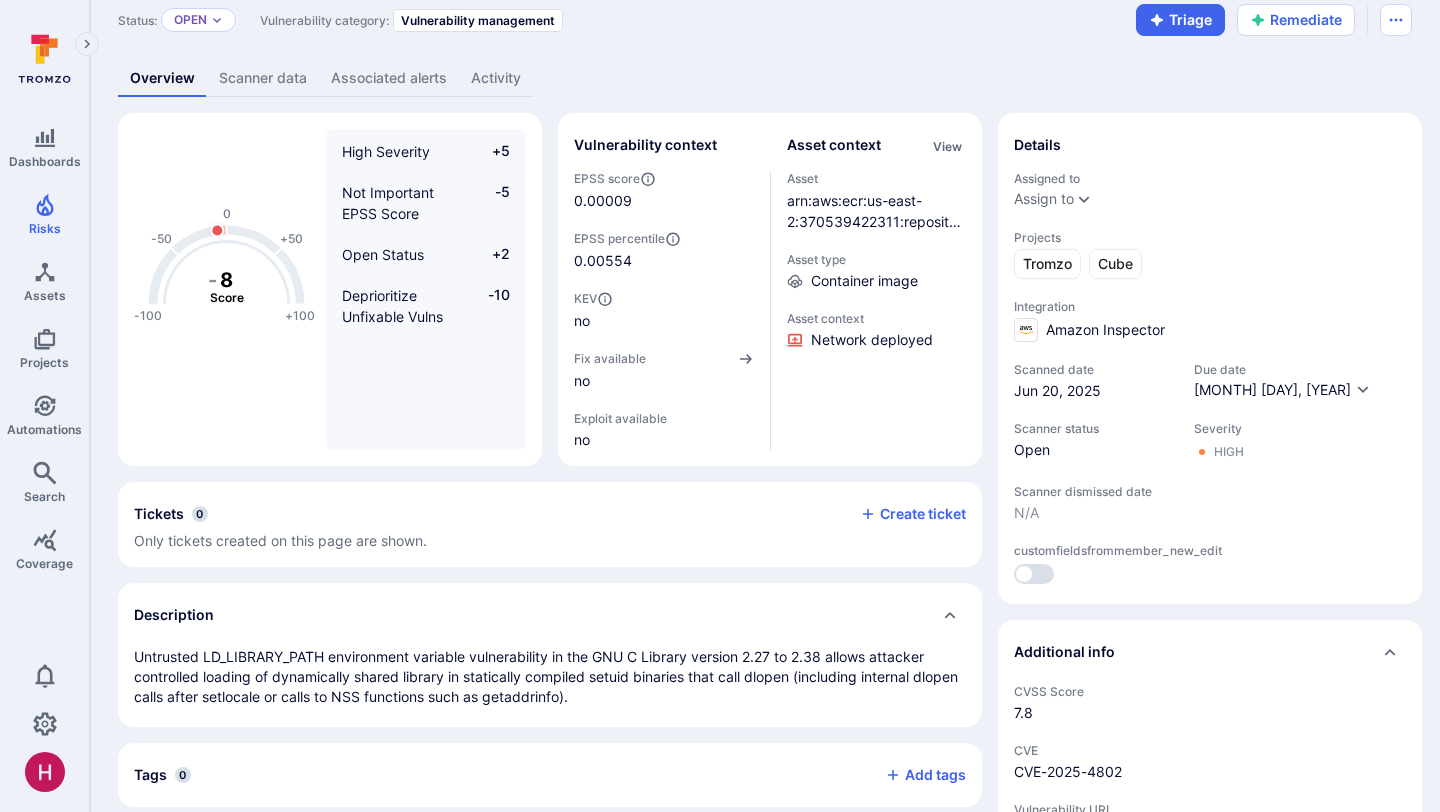 scroll, scrollTop: 0, scrollLeft: 0, axis: both 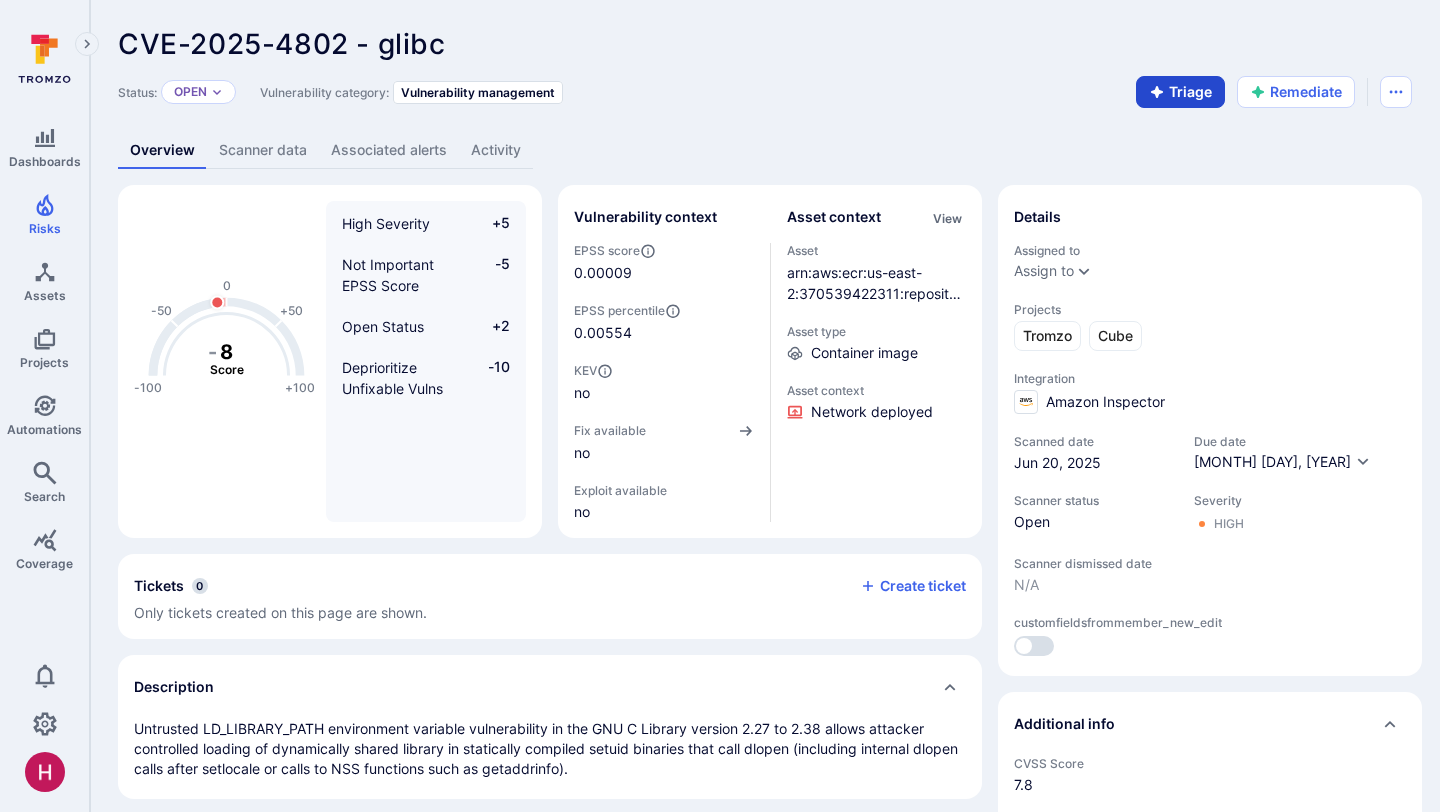 click on "Triage" at bounding box center [1180, 92] 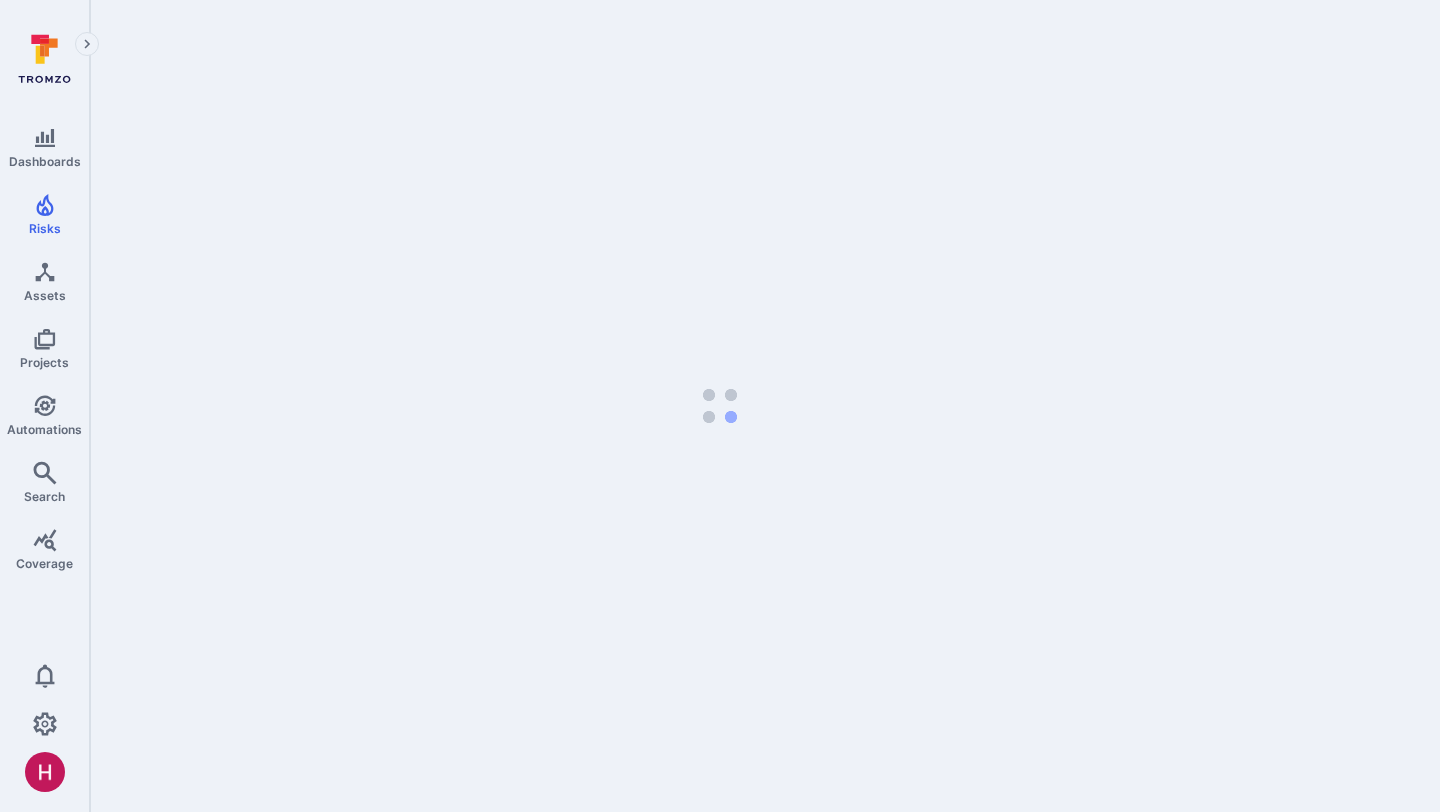 scroll, scrollTop: 0, scrollLeft: 0, axis: both 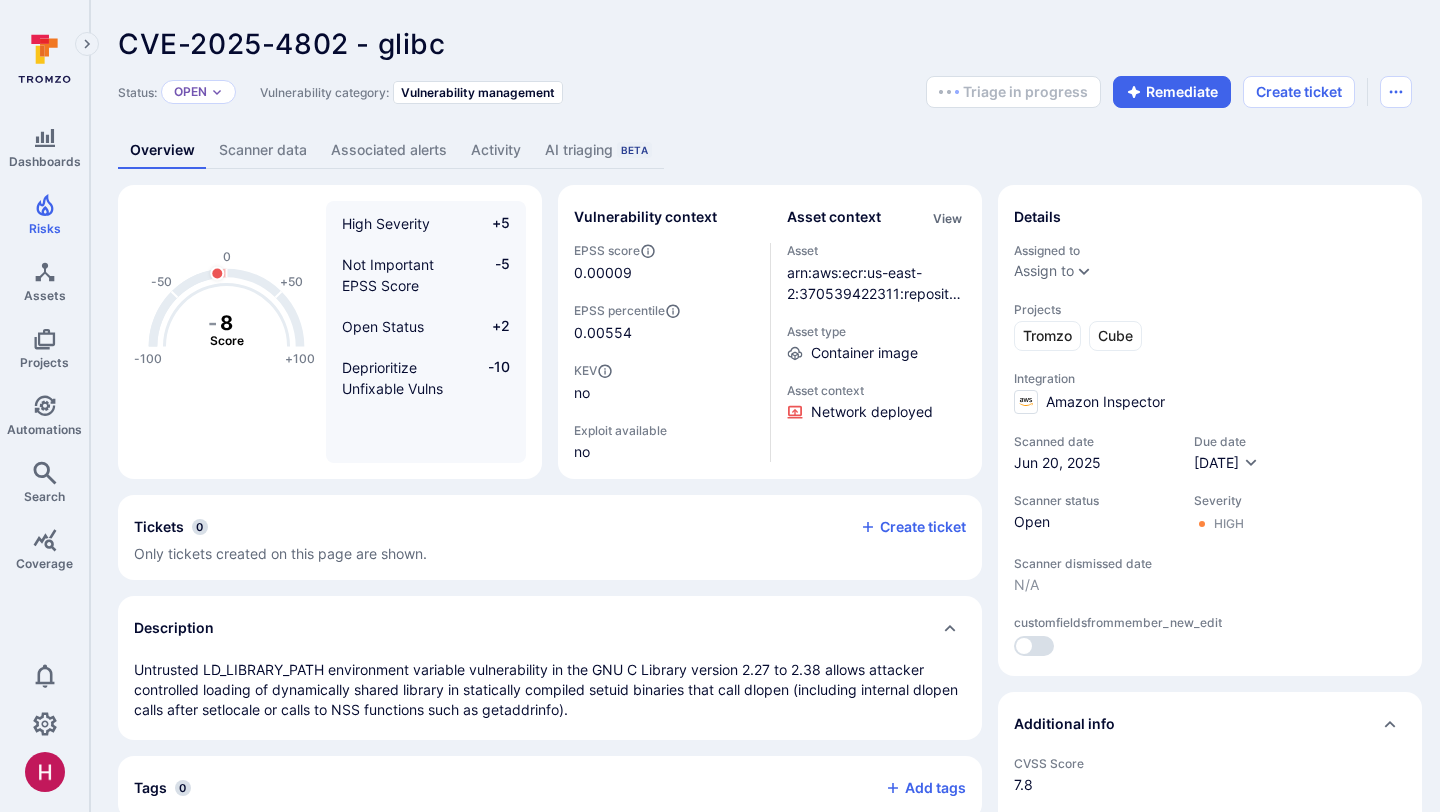 click on "AI triaging  Beta" at bounding box center [598, 150] 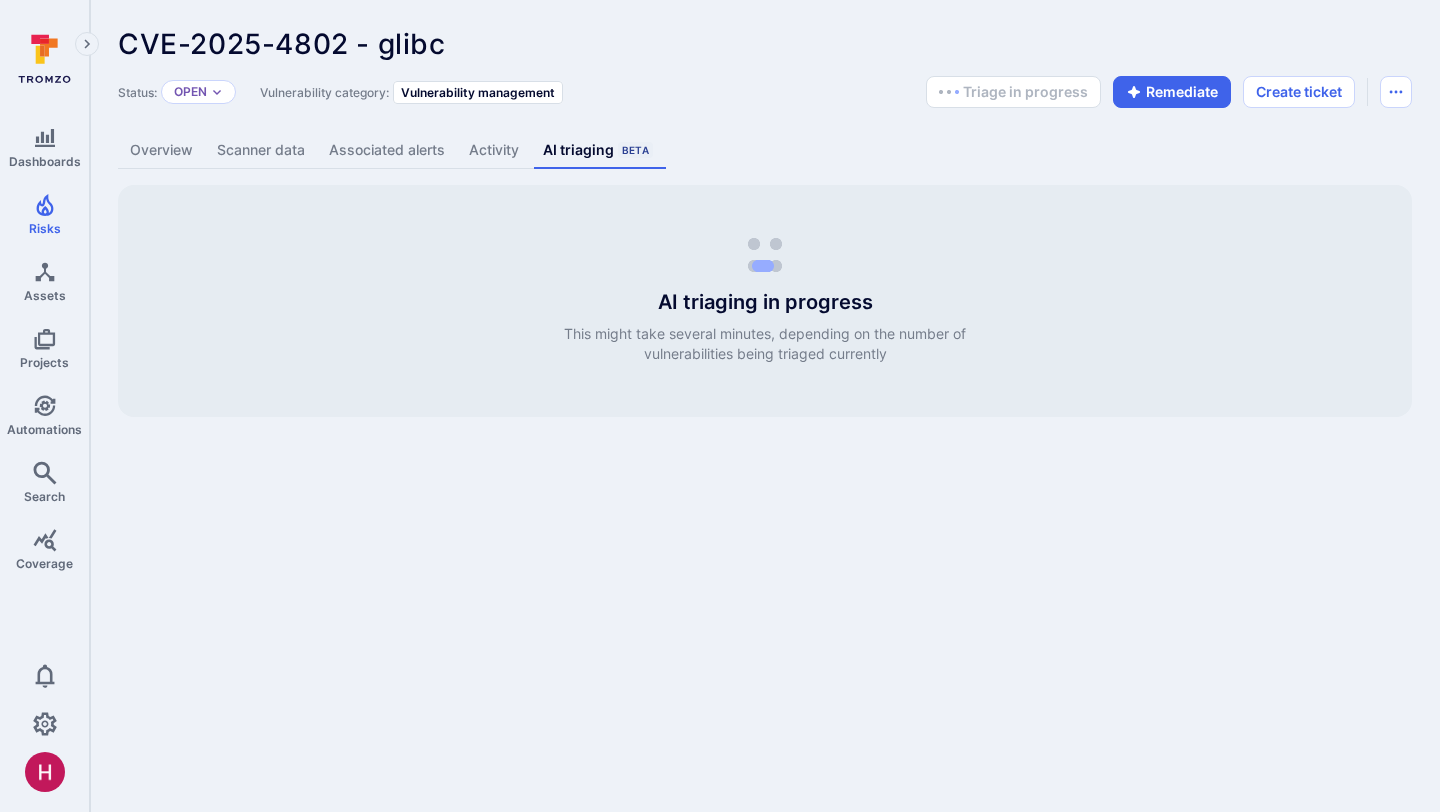 click on "Overview" at bounding box center (161, 150) 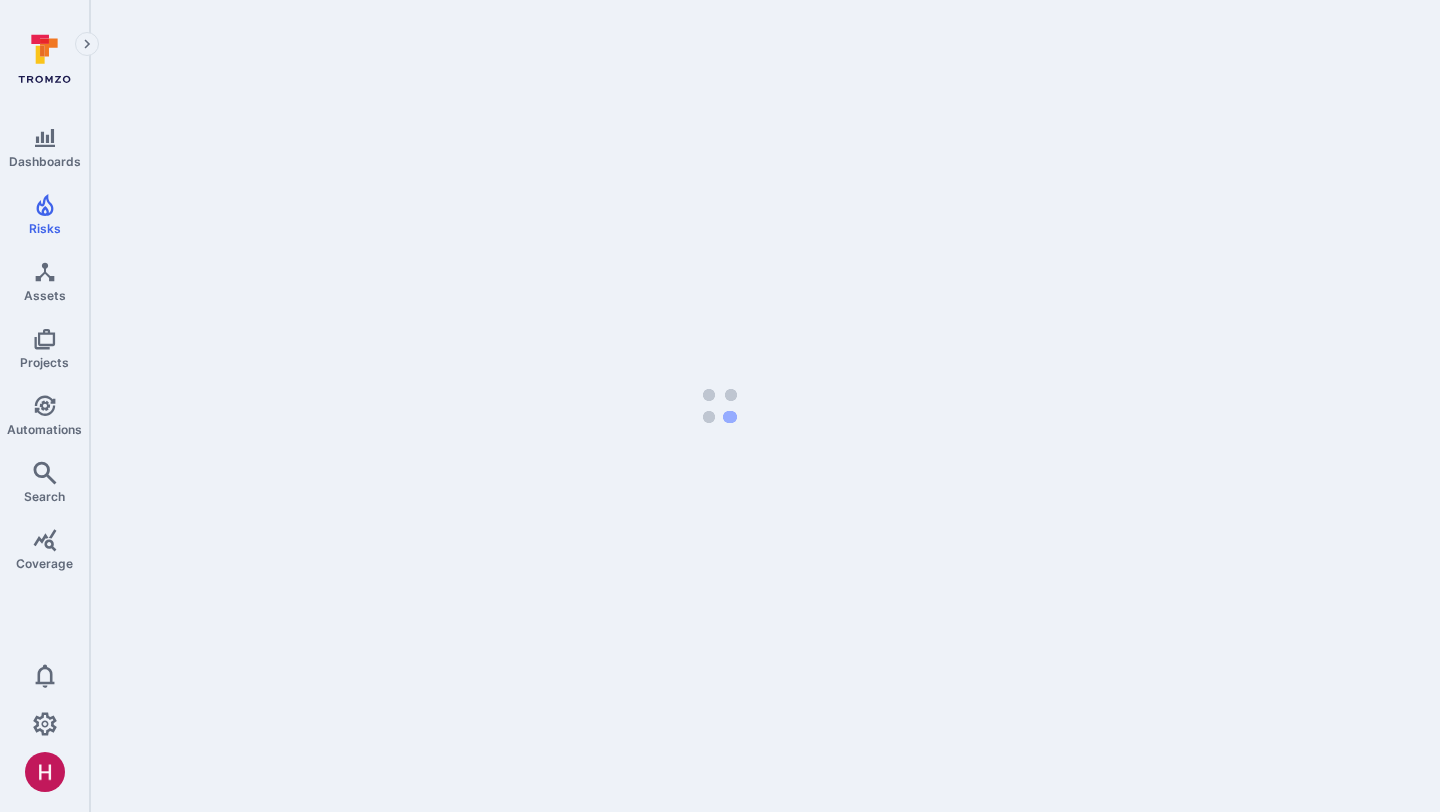 scroll, scrollTop: 0, scrollLeft: 0, axis: both 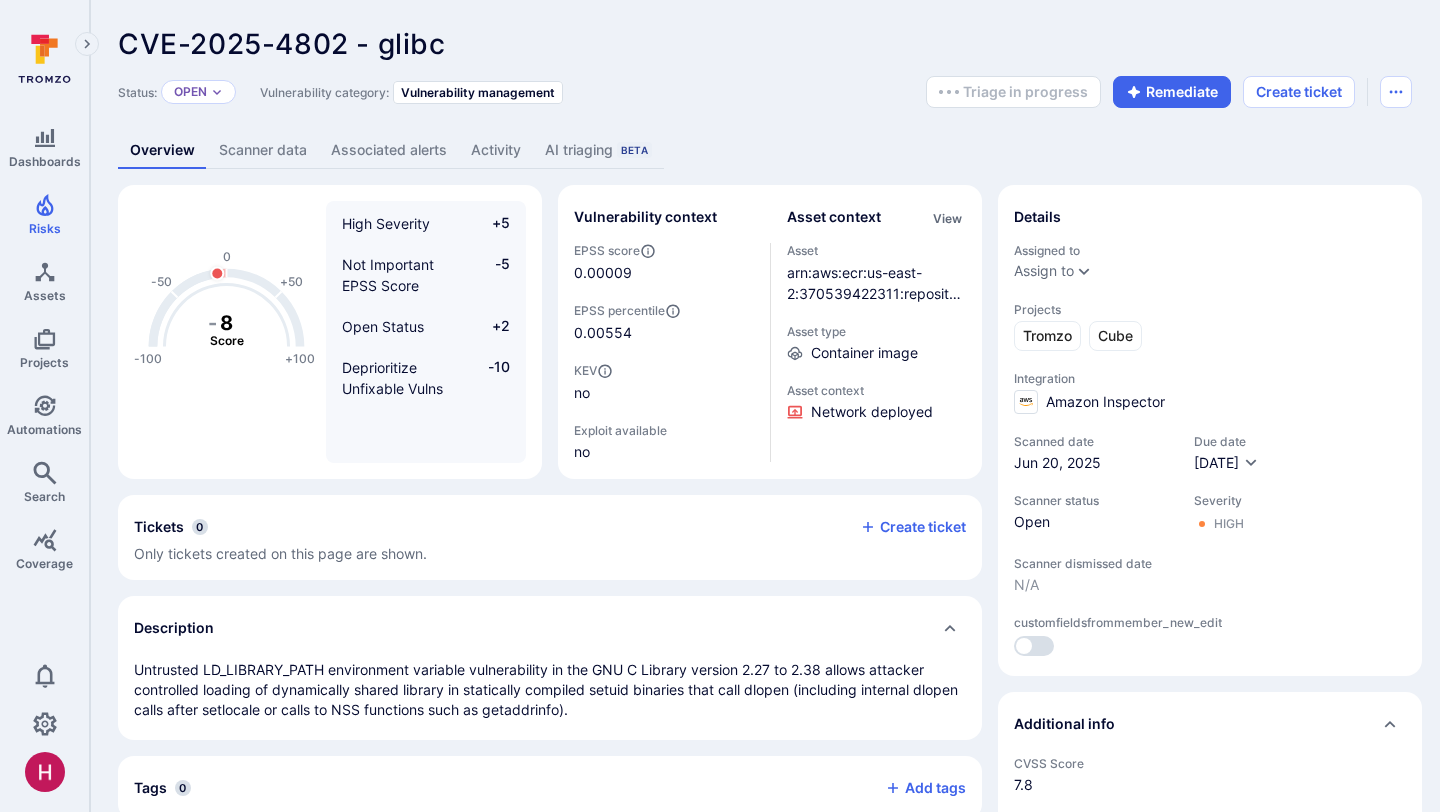 click on "AI triaging  Beta" at bounding box center [598, 150] 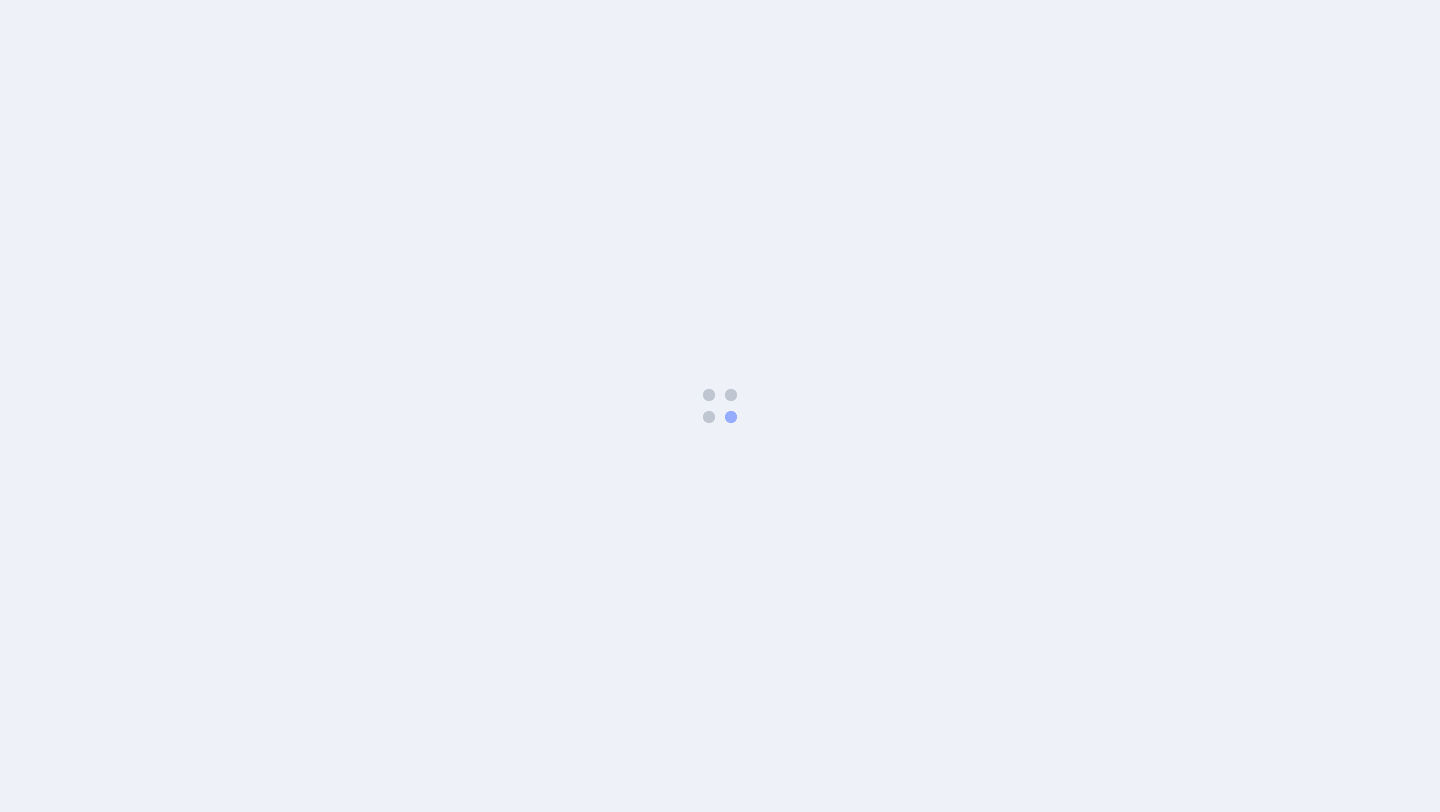 scroll, scrollTop: 0, scrollLeft: 0, axis: both 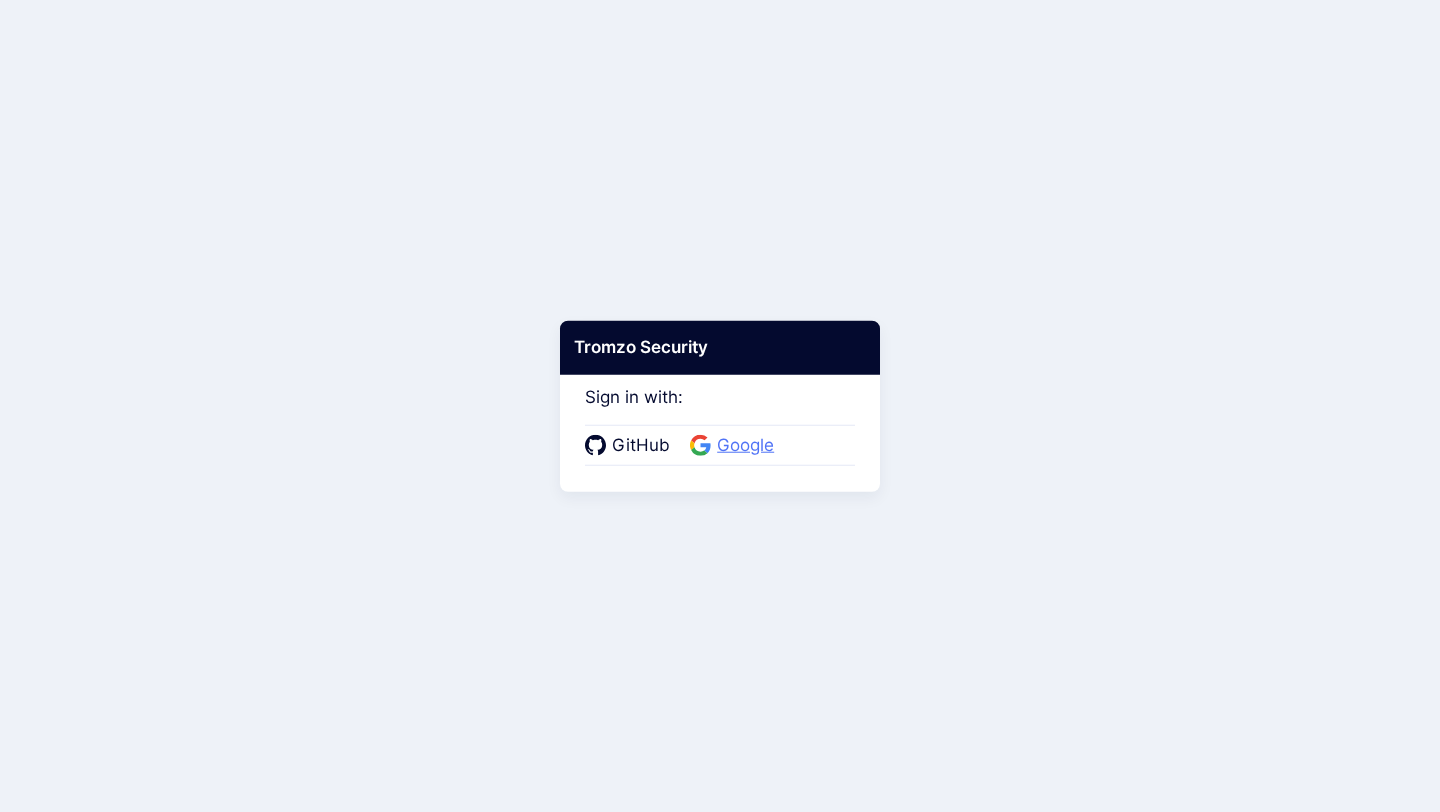 click on "Google" at bounding box center [745, 446] 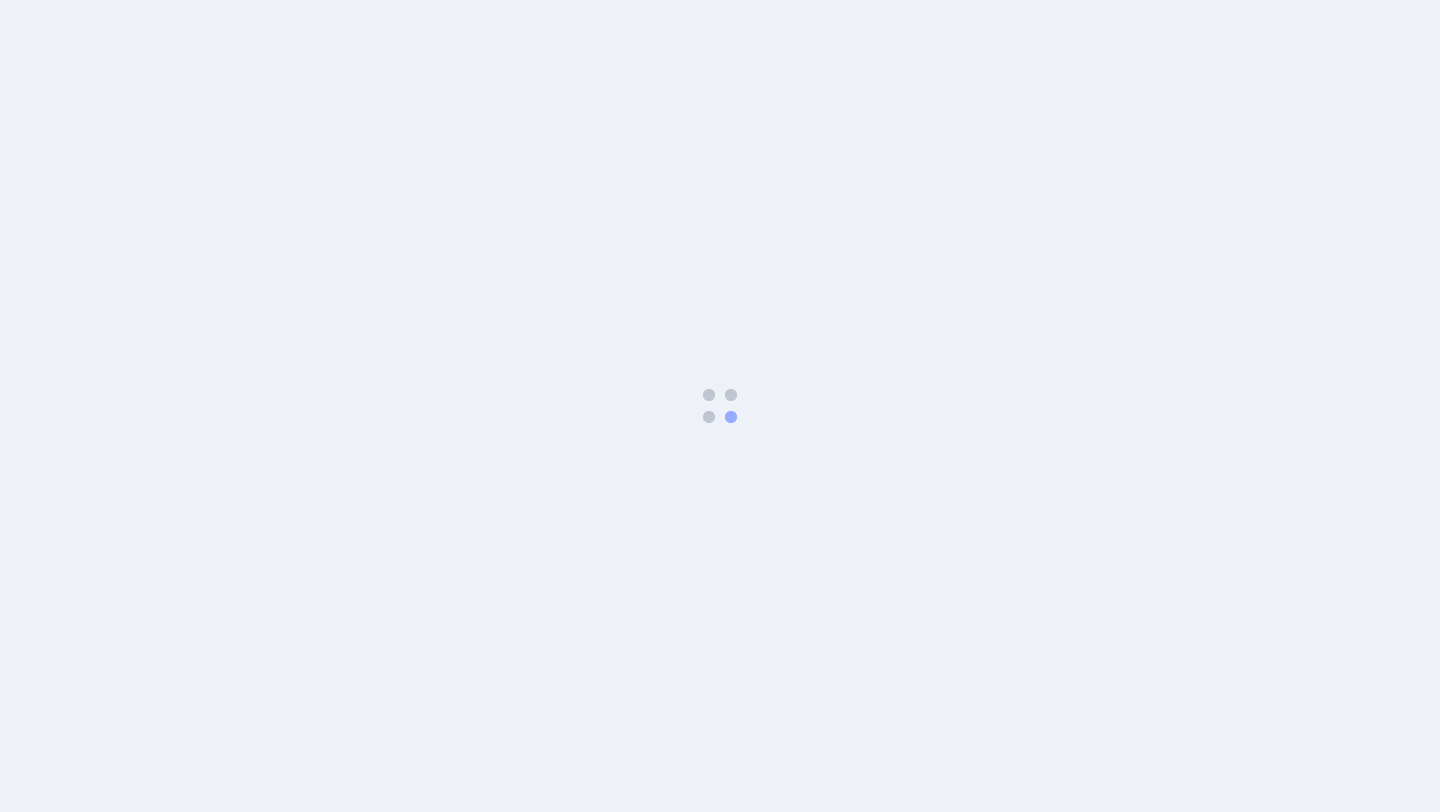 scroll, scrollTop: 0, scrollLeft: 0, axis: both 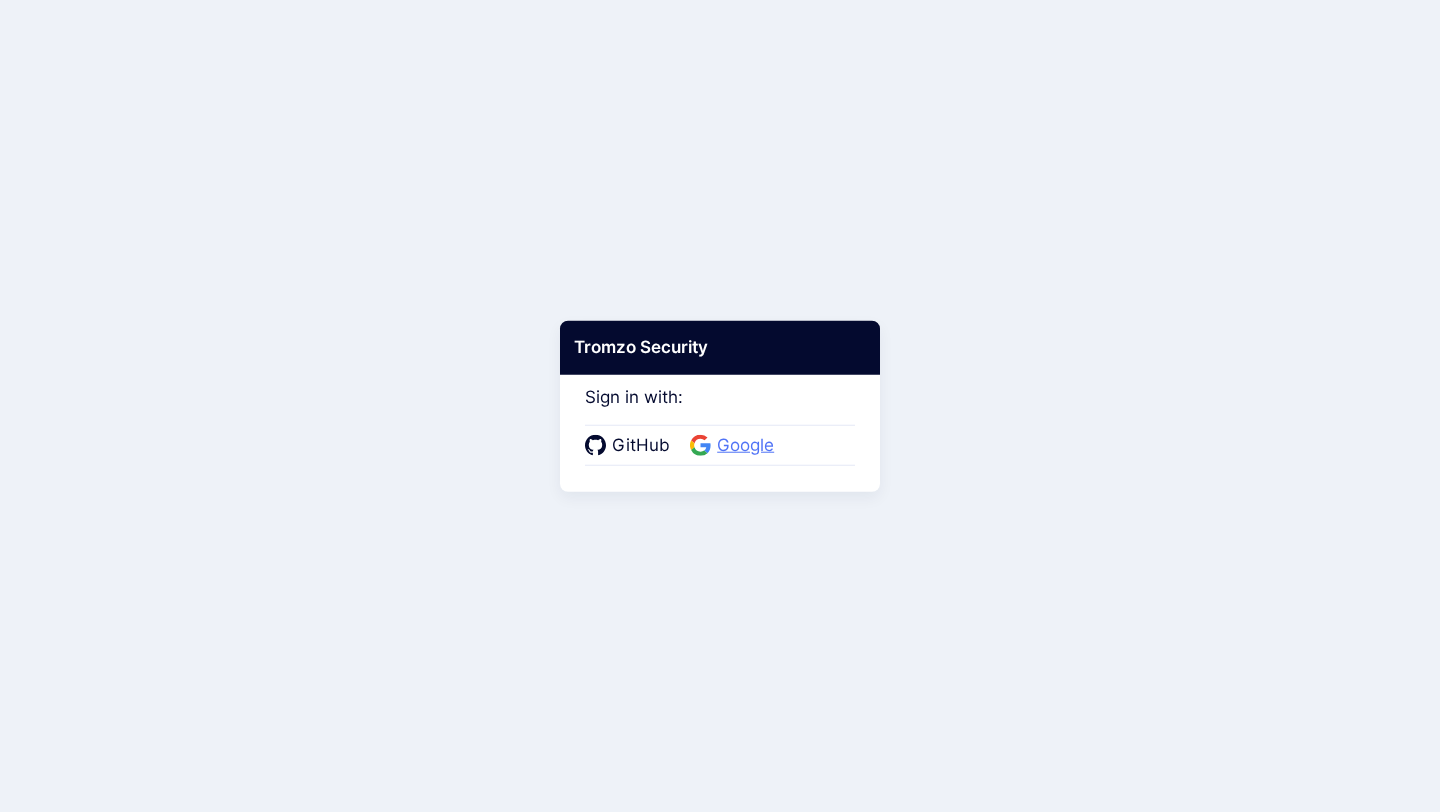 click on "Google" at bounding box center [745, 446] 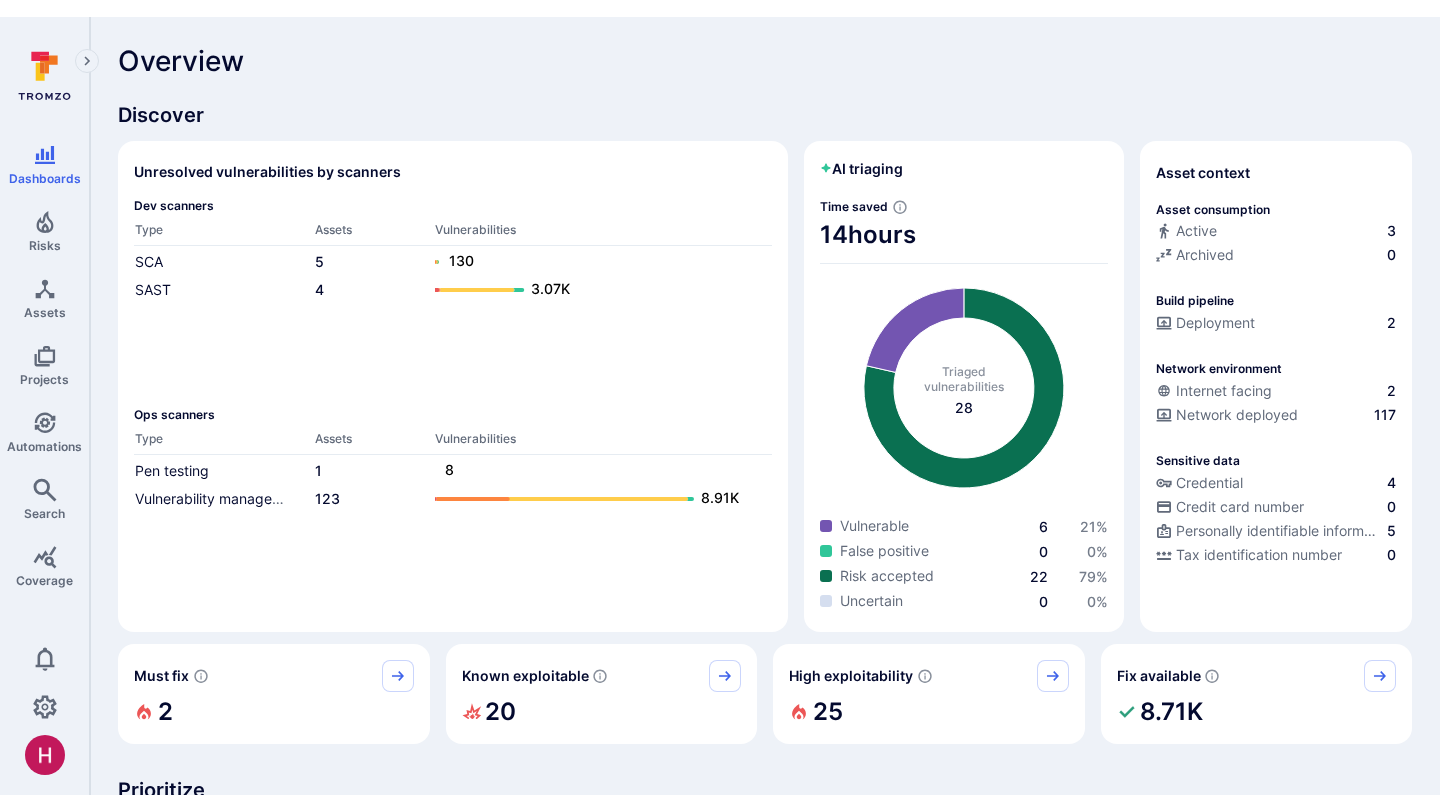 scroll, scrollTop: 0, scrollLeft: 0, axis: both 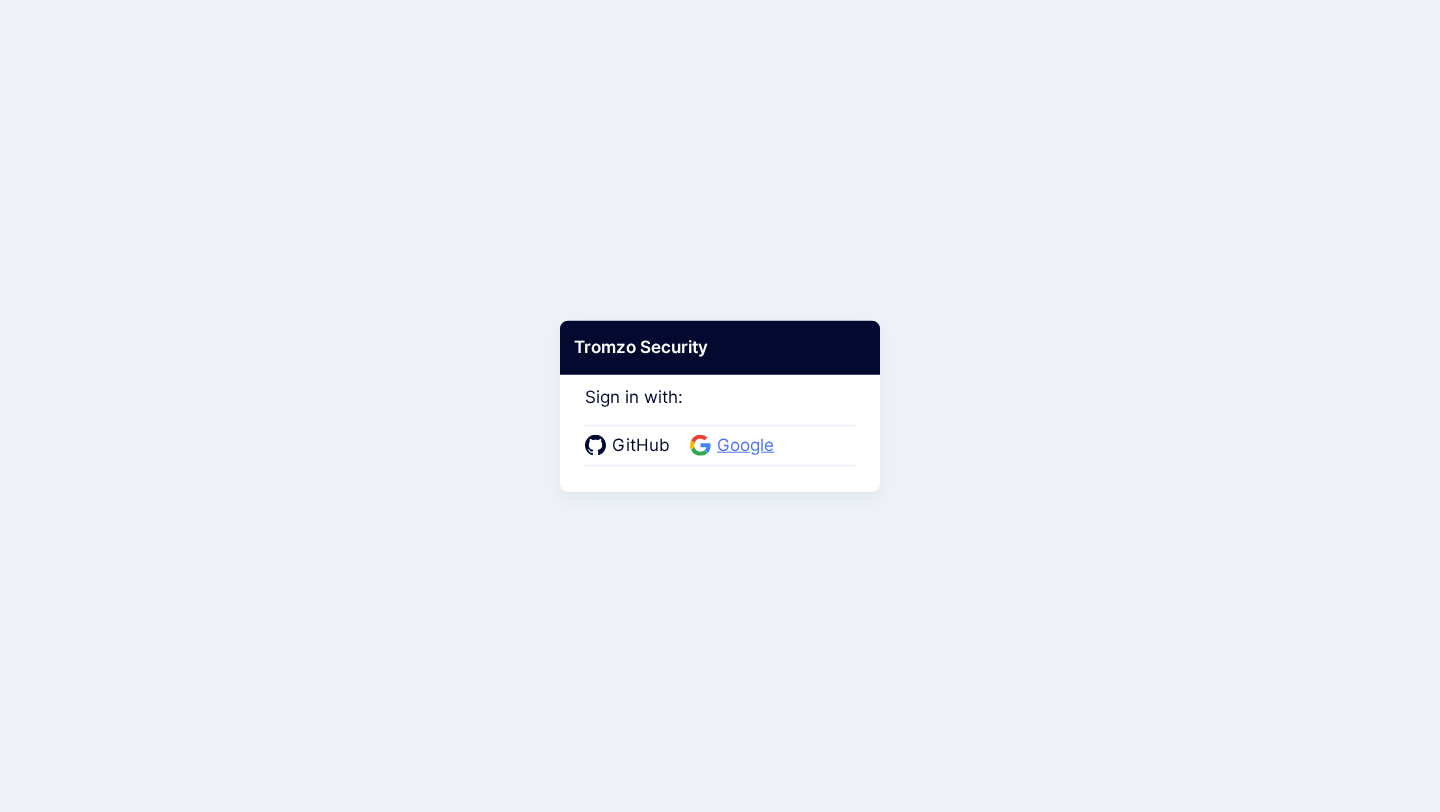 click on "Google" at bounding box center [745, 446] 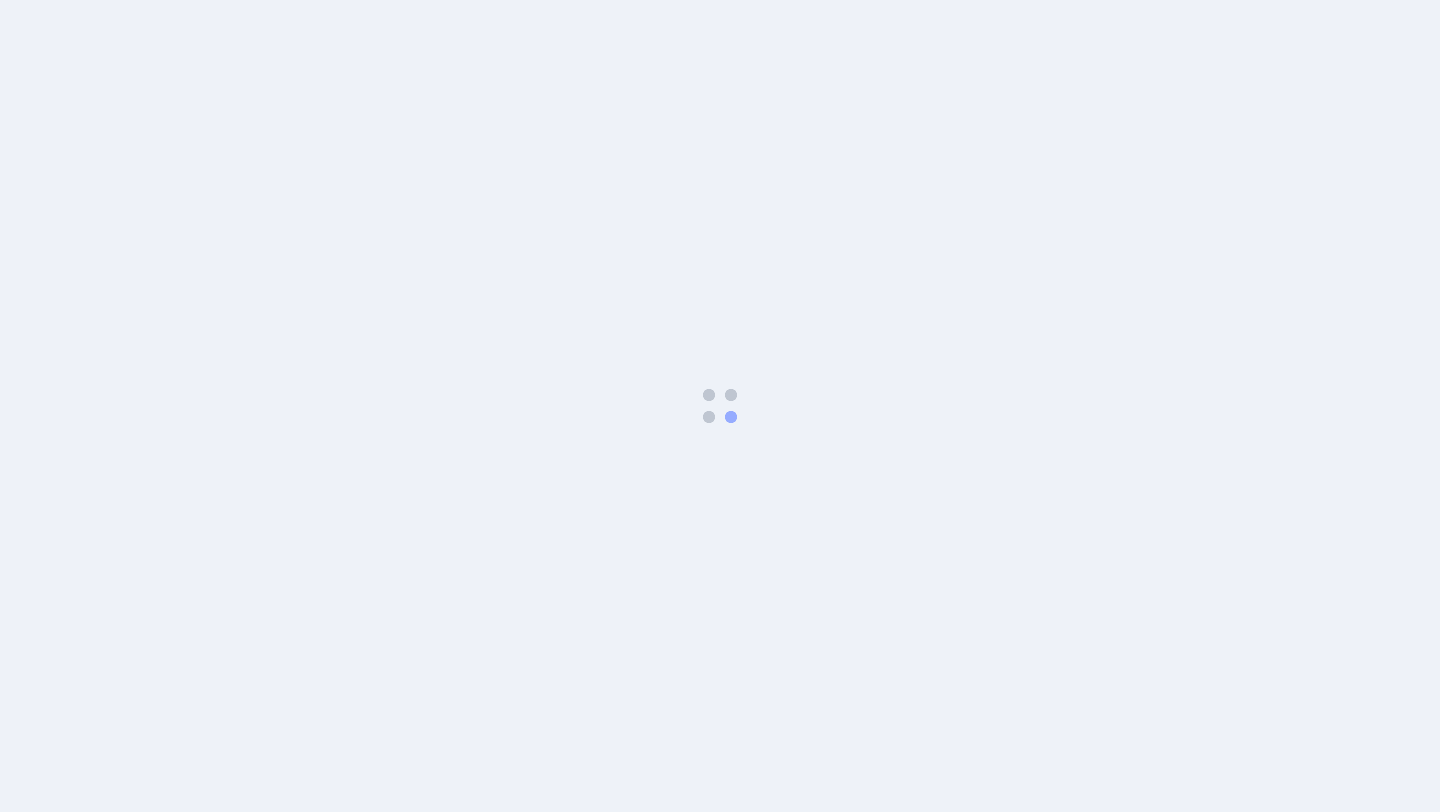 scroll, scrollTop: 0, scrollLeft: 0, axis: both 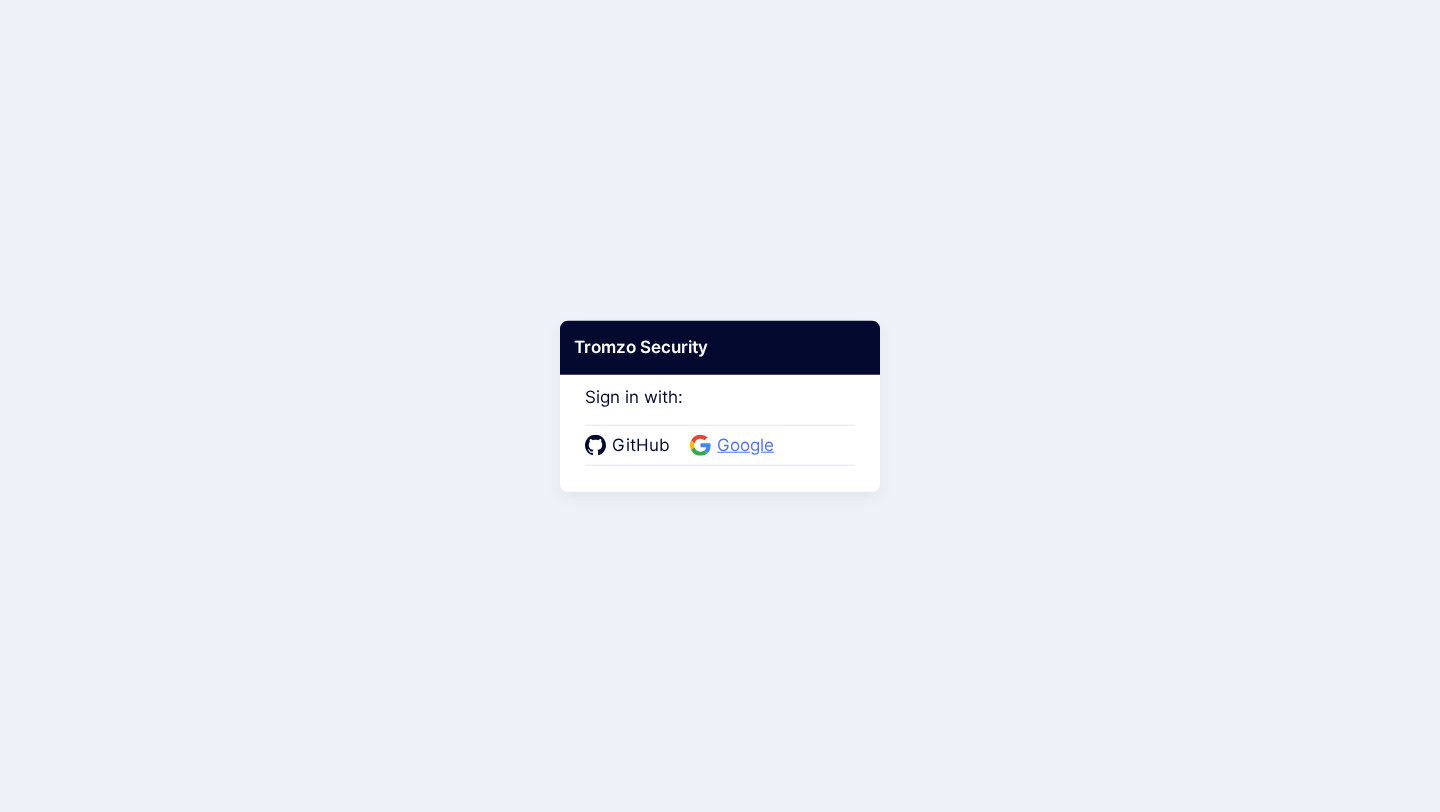 click on "Google" at bounding box center (745, 446) 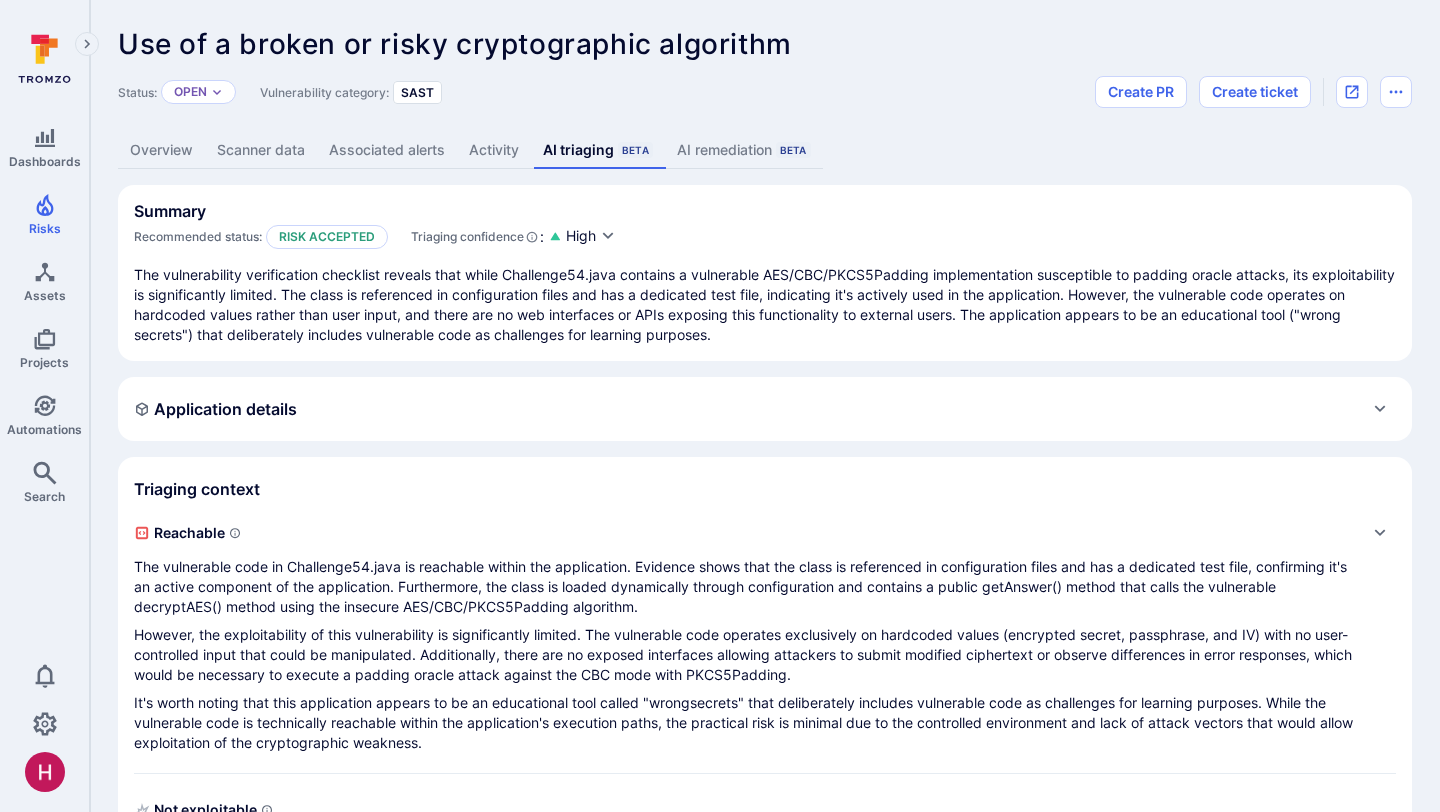 scroll, scrollTop: 0, scrollLeft: 0, axis: both 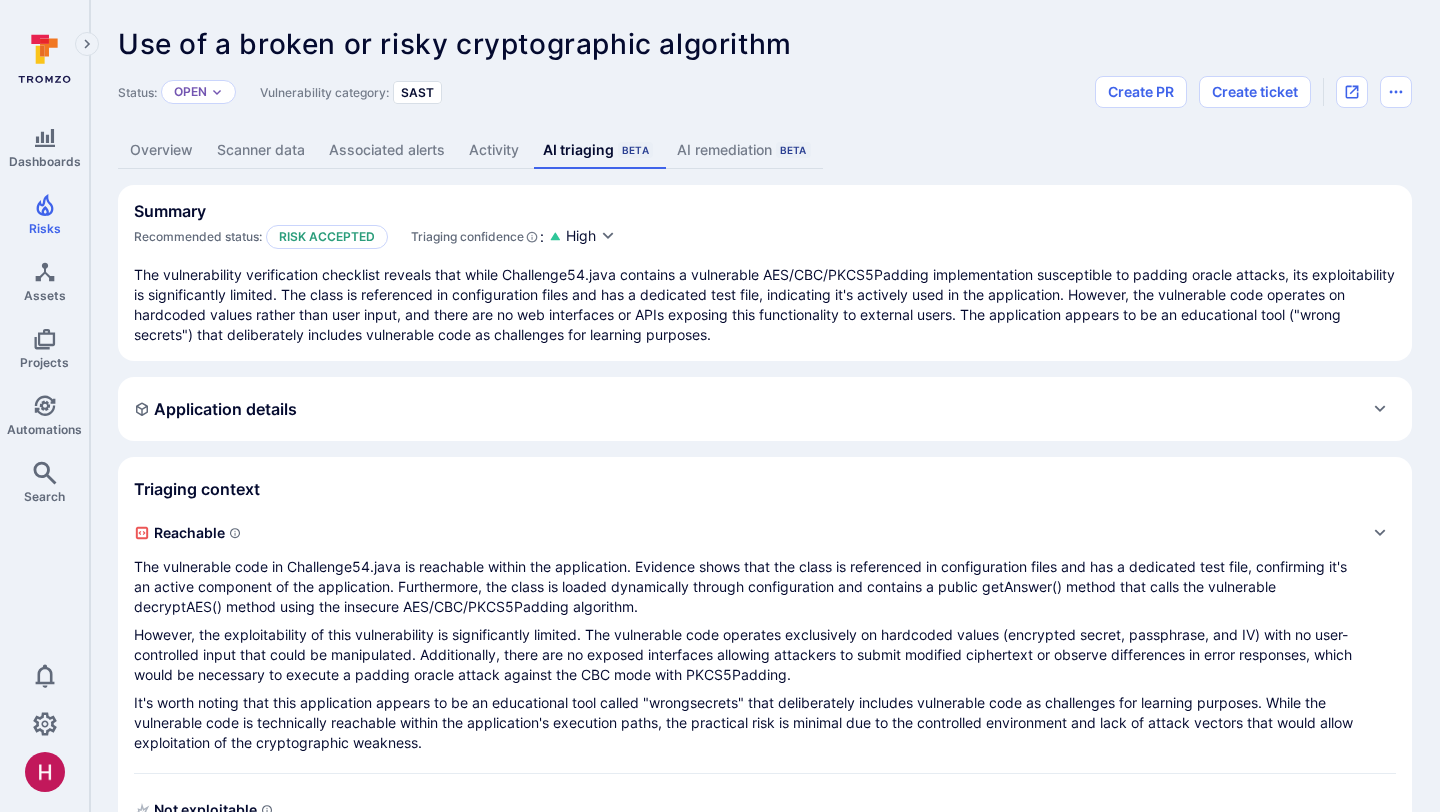 click on "AI remediation  Beta" at bounding box center (744, 150) 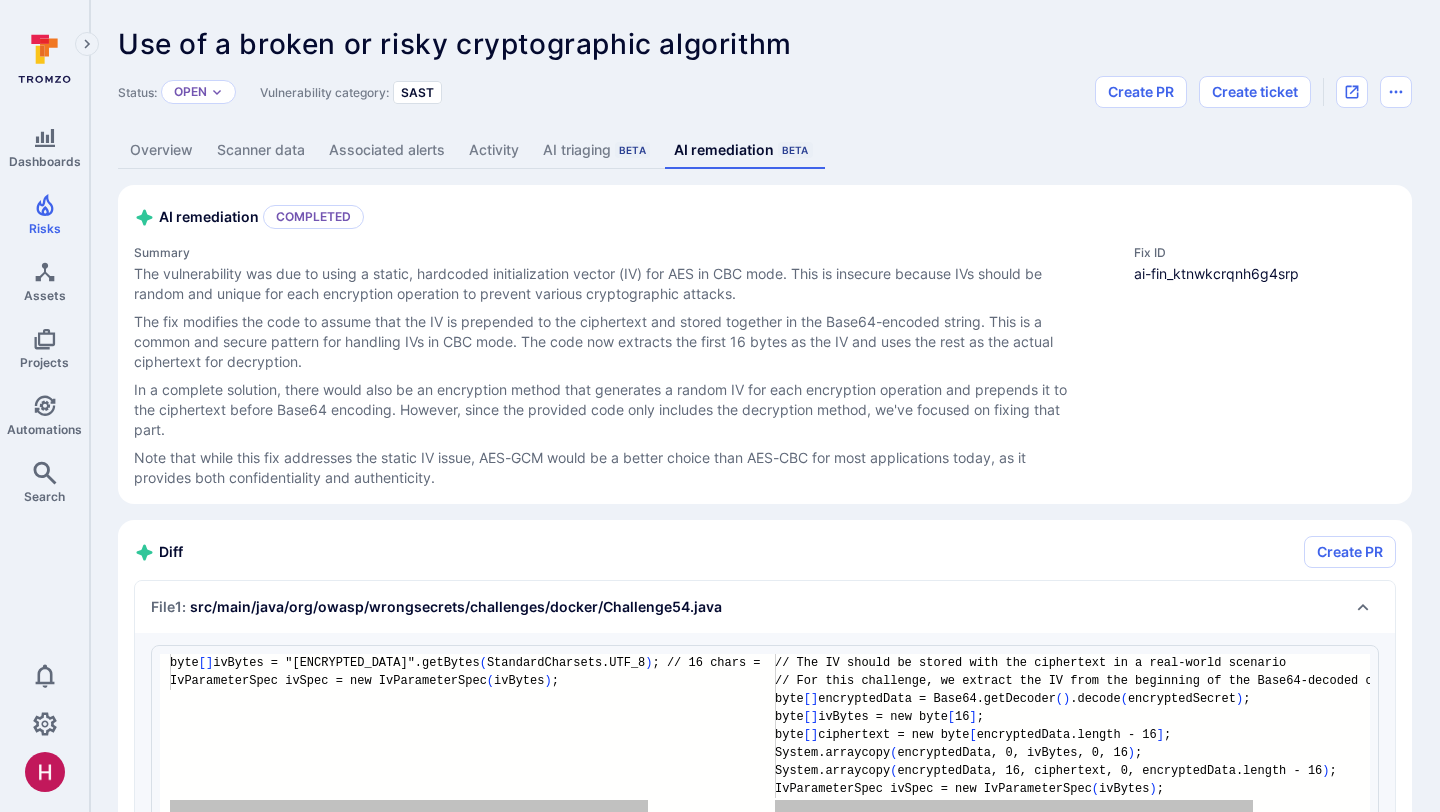 scroll, scrollTop: 18, scrollLeft: 0, axis: vertical 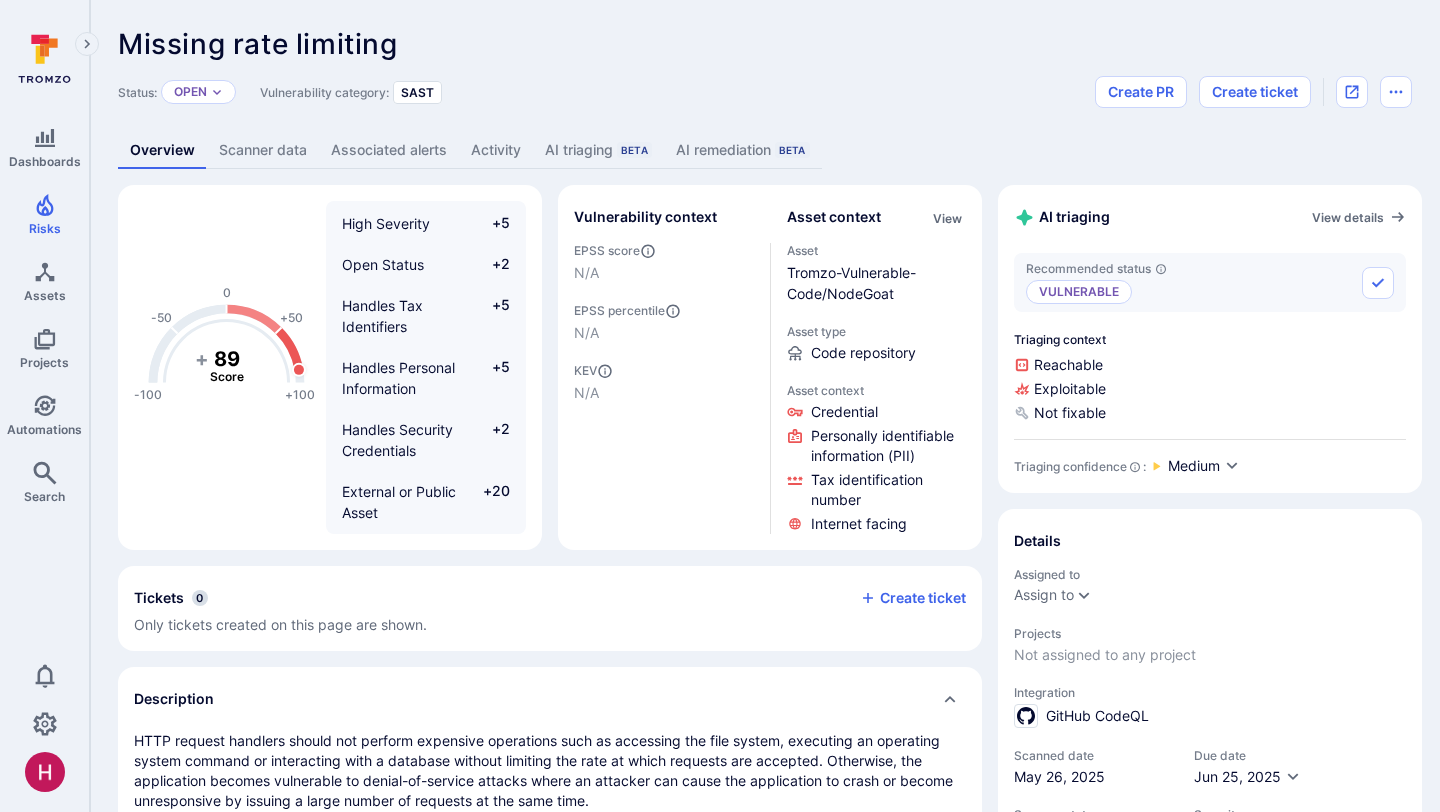 click on "AI triaging  Beta" at bounding box center [598, 150] 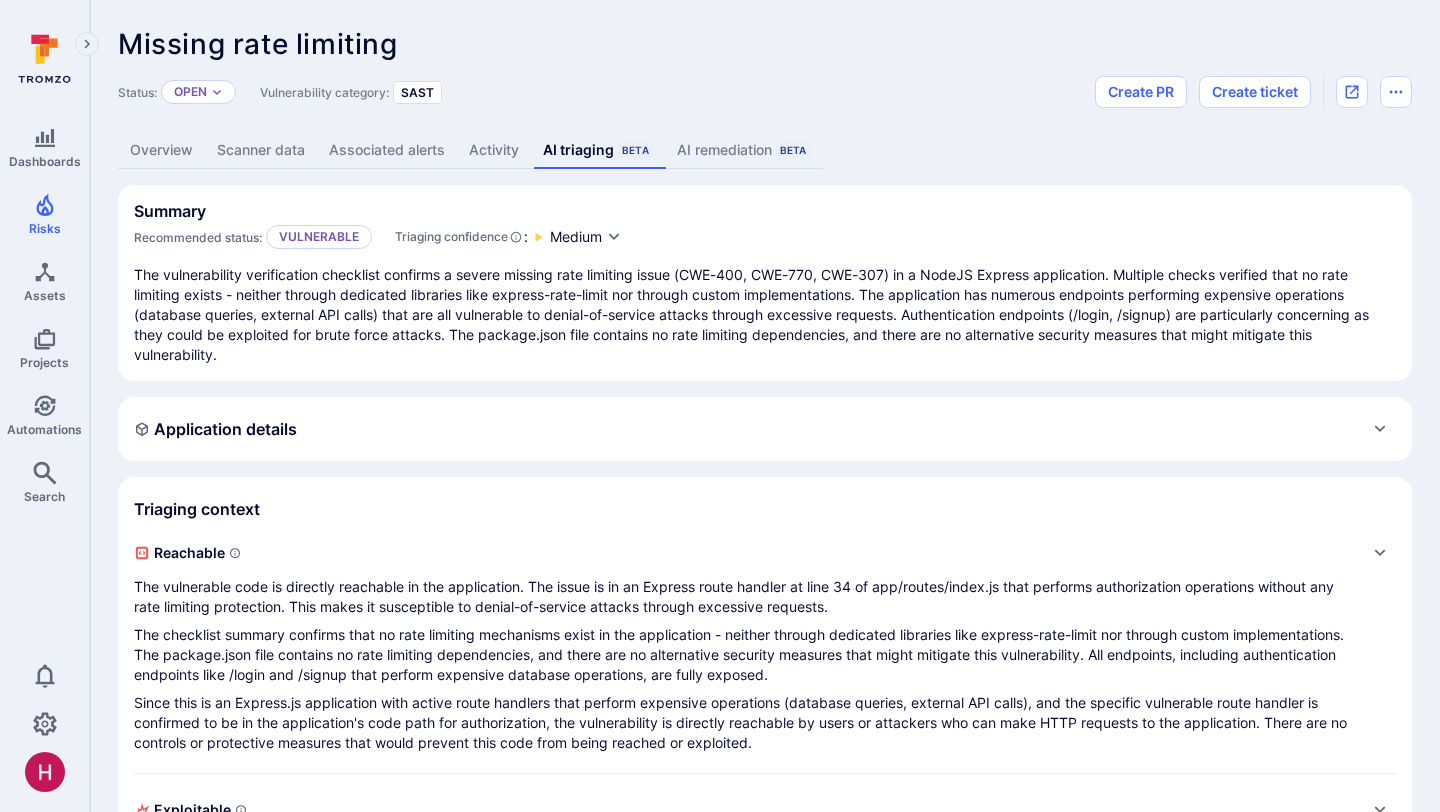 click on "AI remediation  Beta" at bounding box center [744, 150] 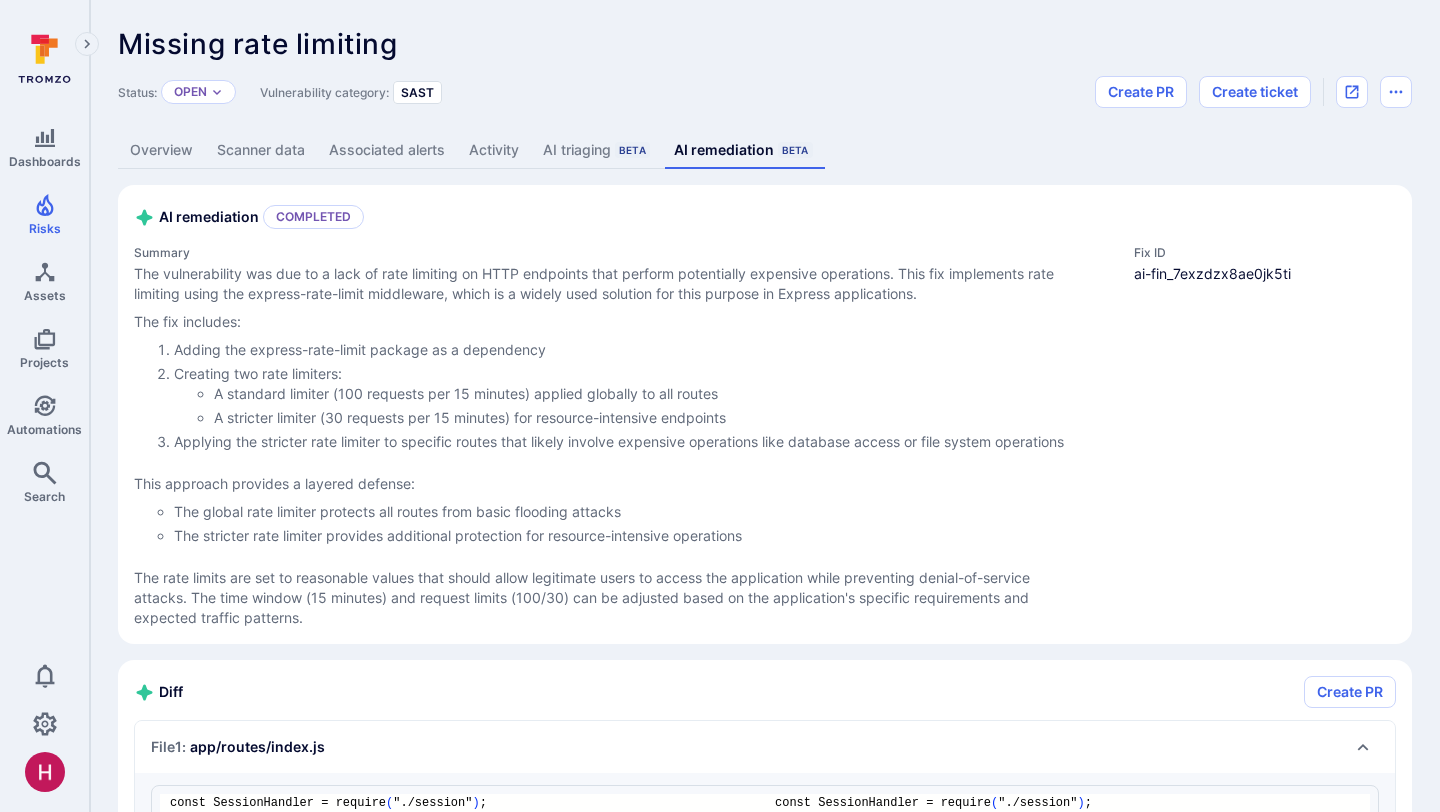 scroll, scrollTop: 144, scrollLeft: 0, axis: vertical 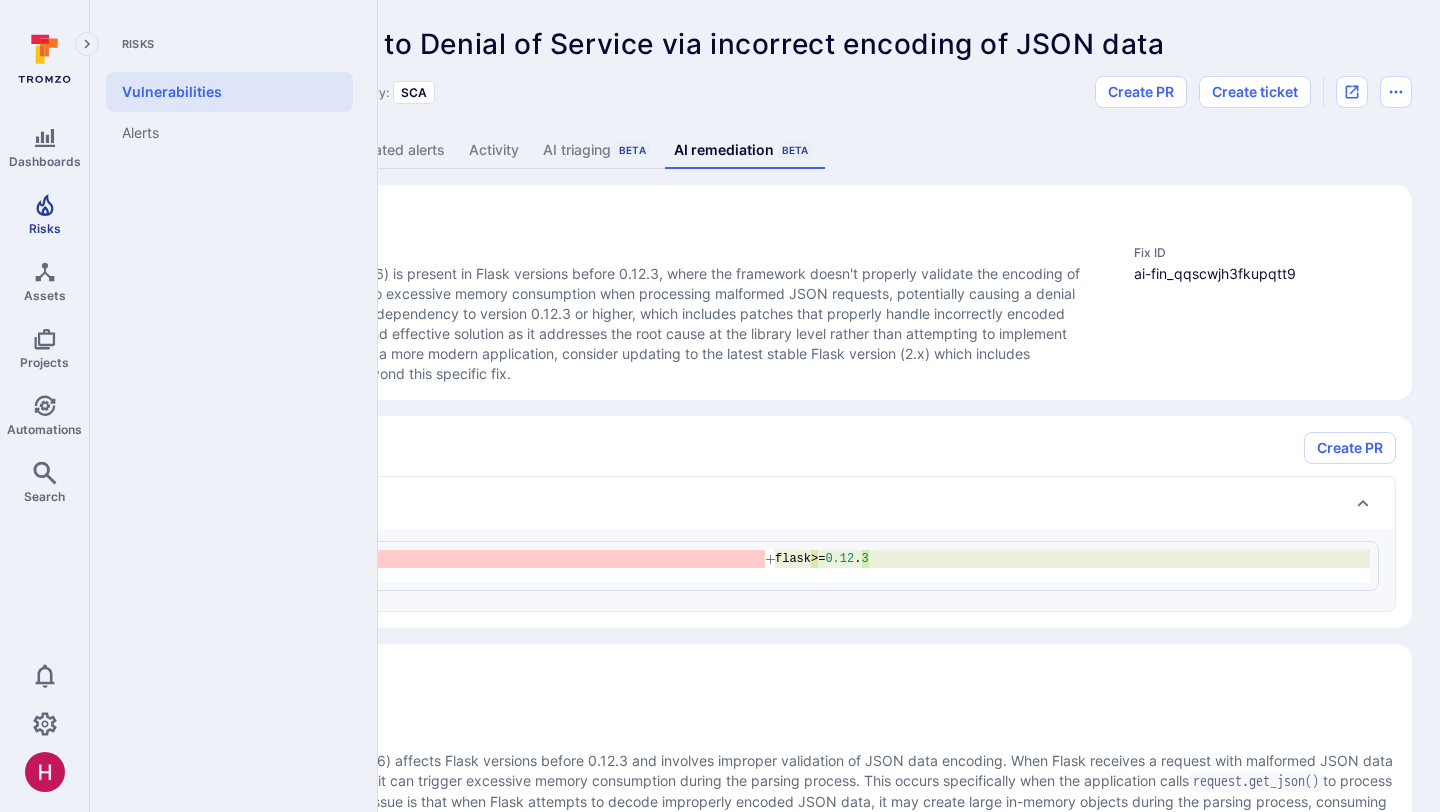click at bounding box center (44, 205) 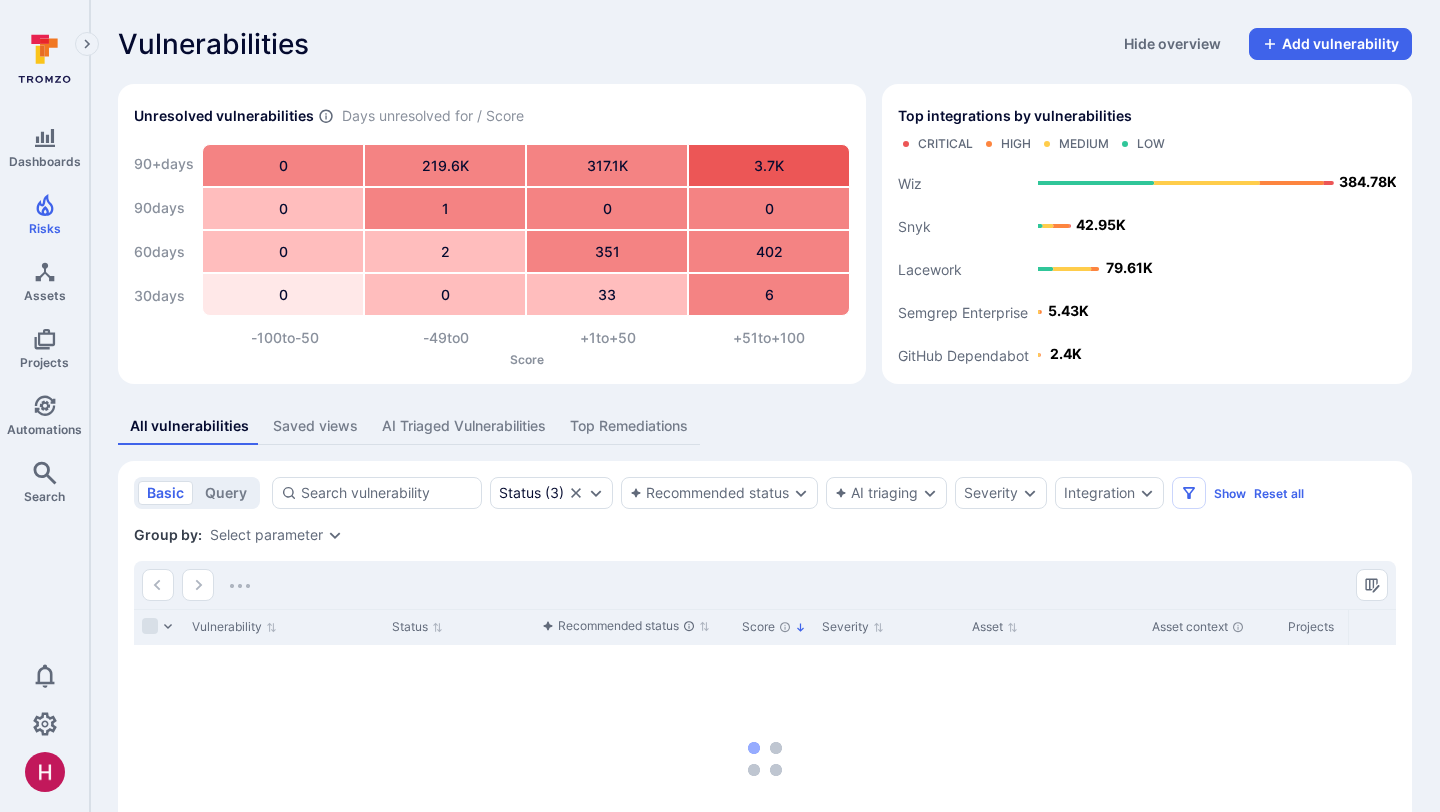 click on "AI Triaged Vulnerabilities" at bounding box center (464, 426) 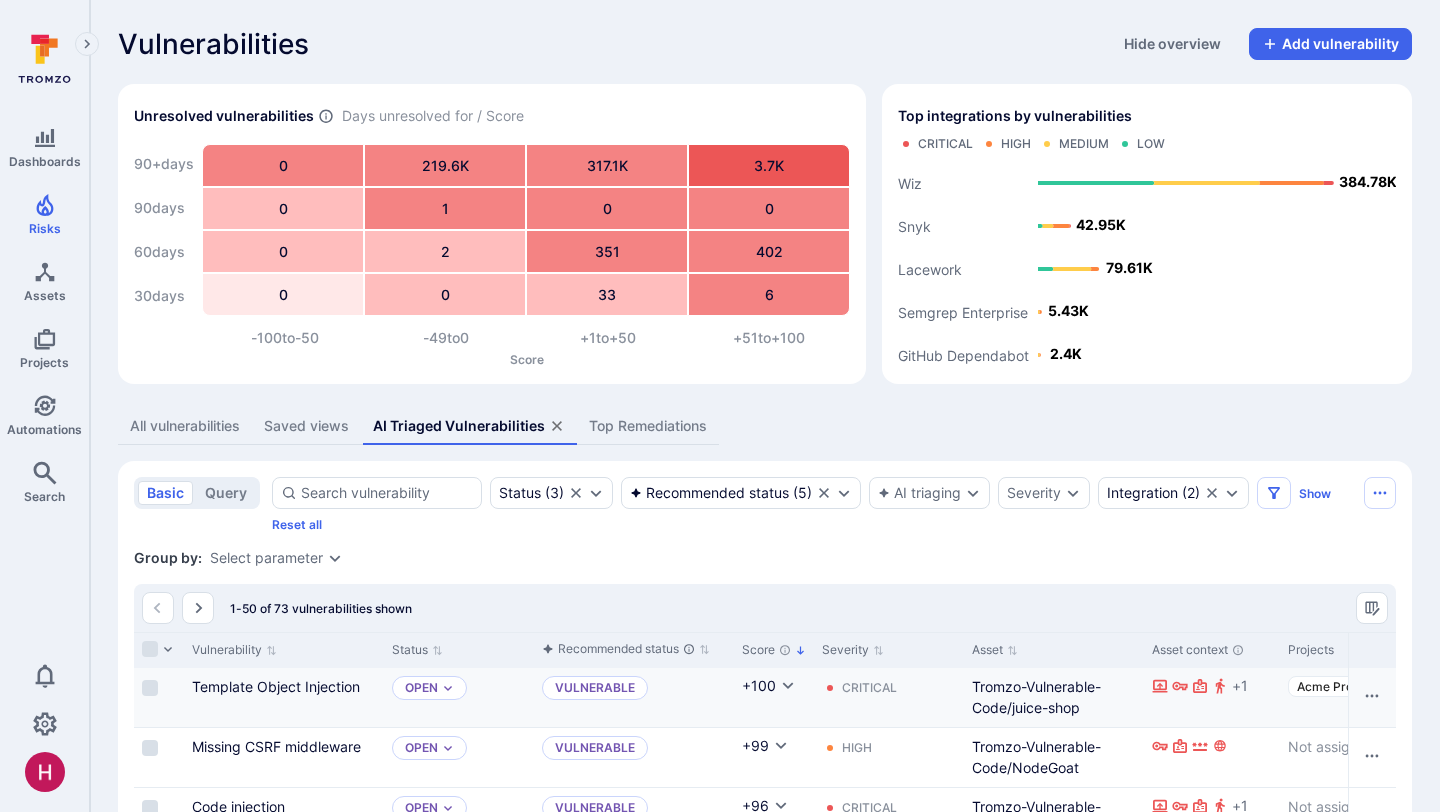 click on "Template Object Injection" at bounding box center (0, 0) 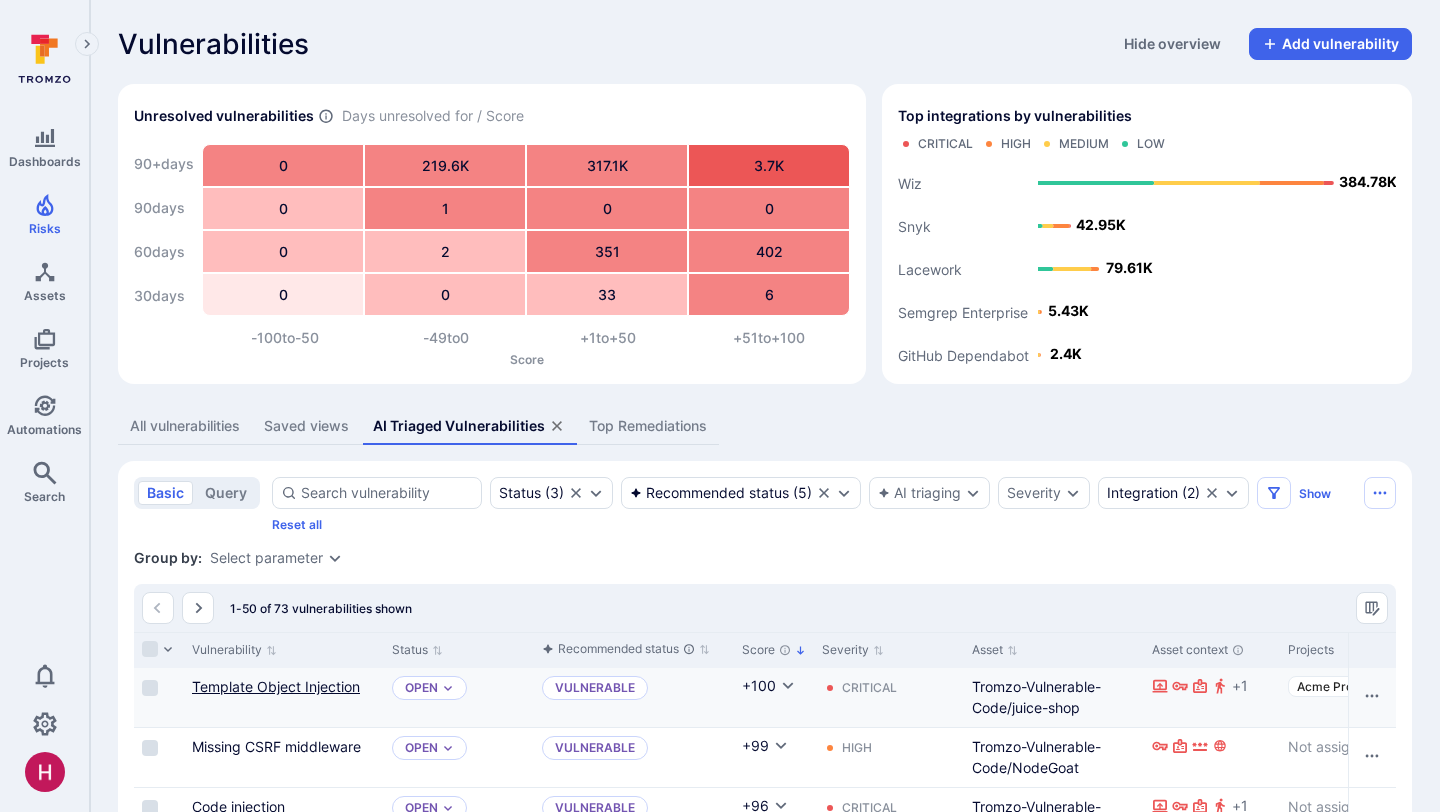 click on "Template Object Injection" at bounding box center [0, 0] 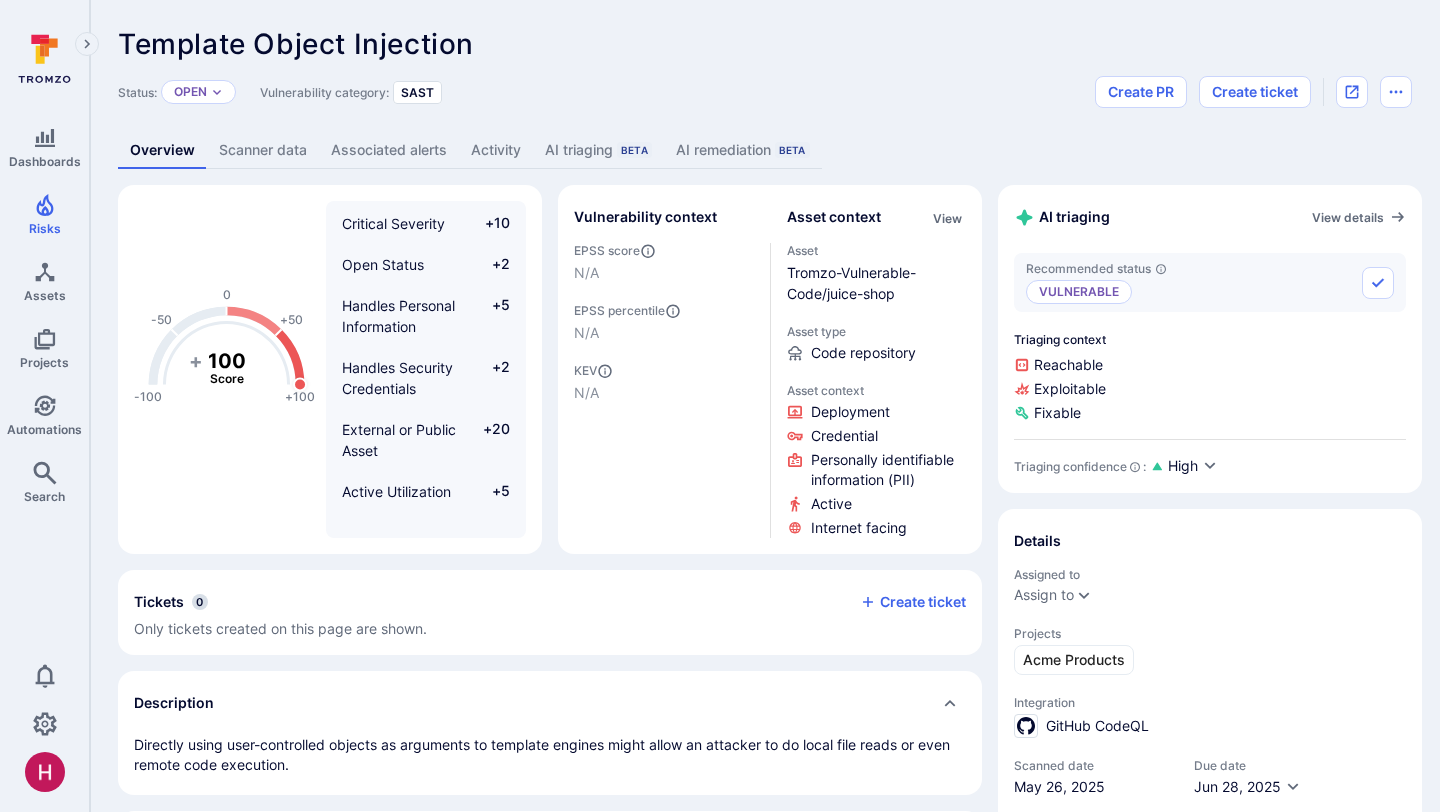 click on "AI remediation  Beta" at bounding box center (743, 150) 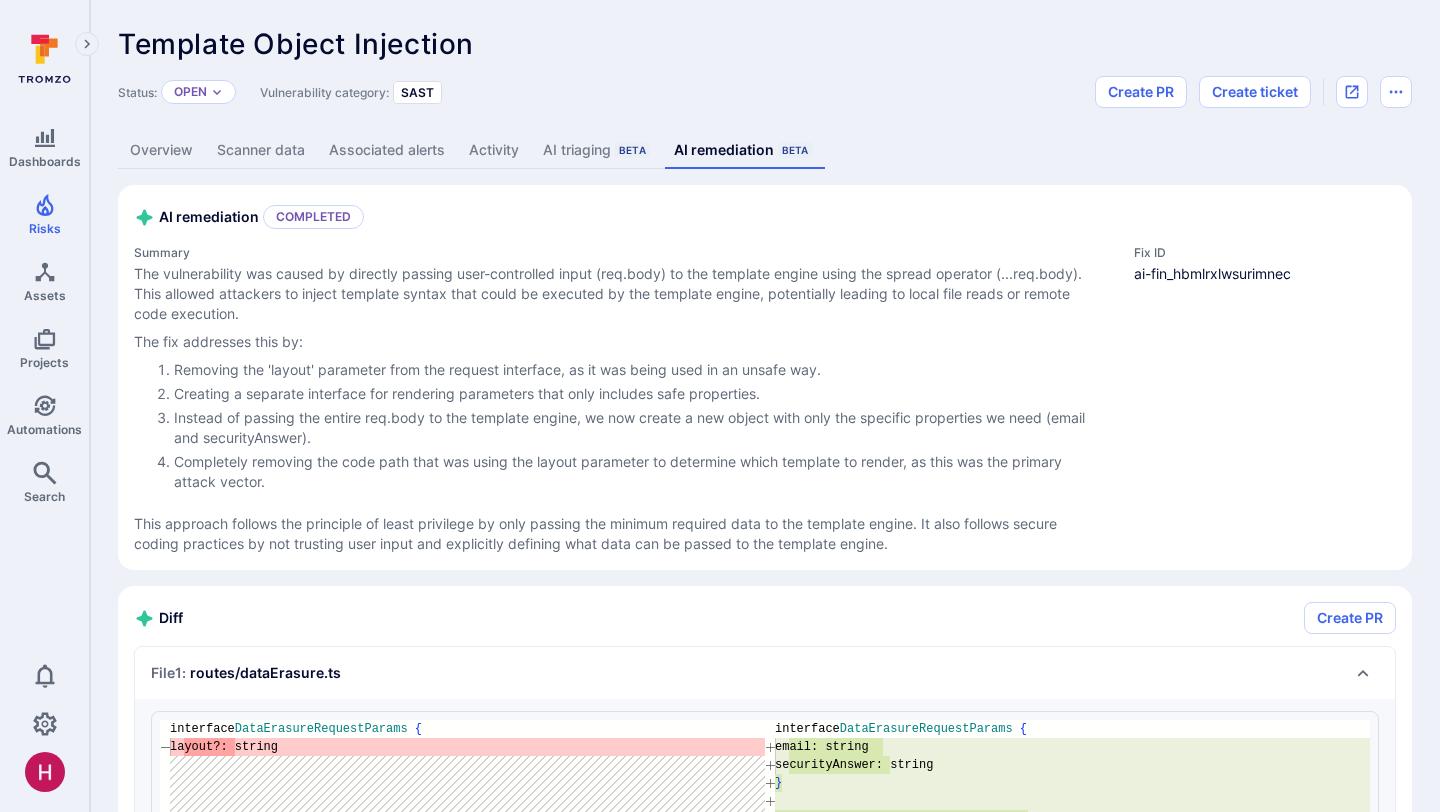 scroll, scrollTop: 72, scrollLeft: 0, axis: vertical 